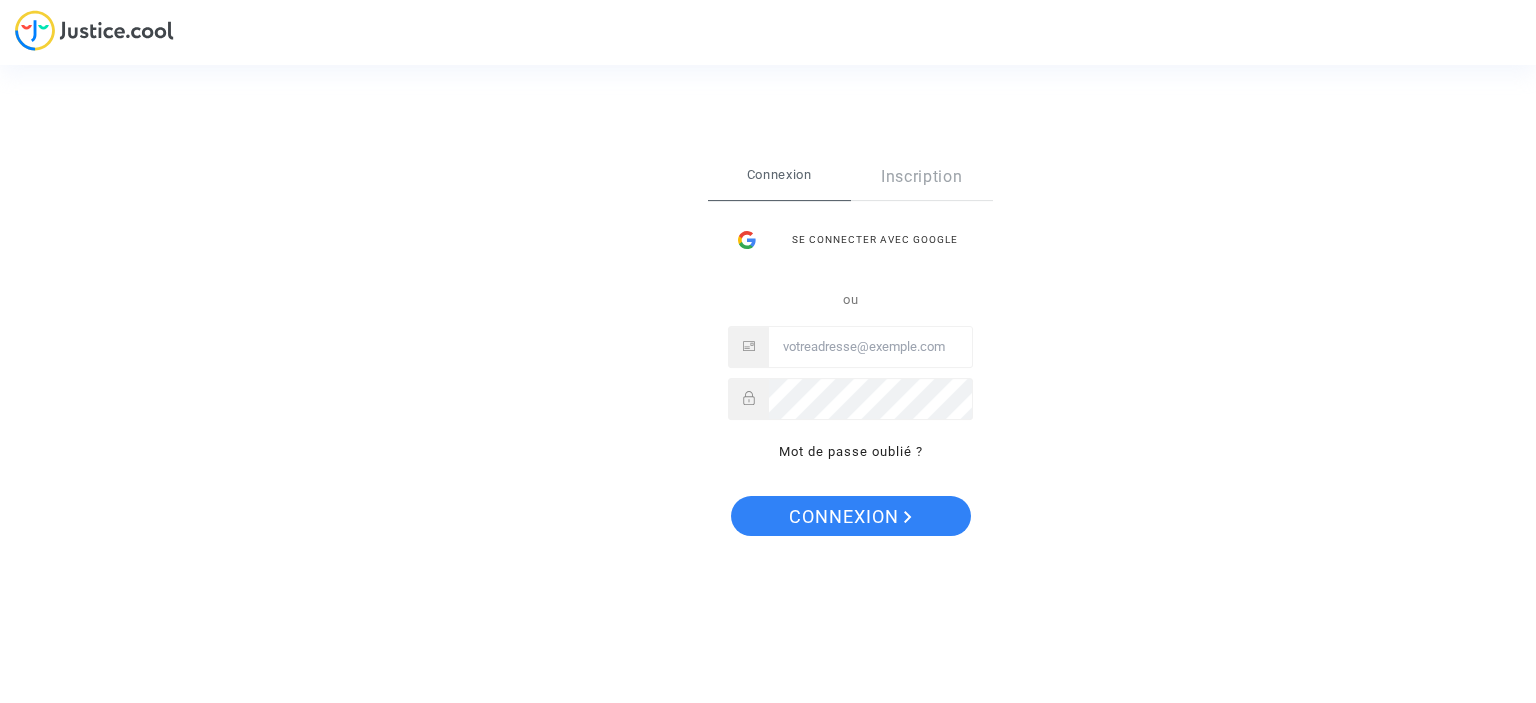 scroll, scrollTop: 0, scrollLeft: 0, axis: both 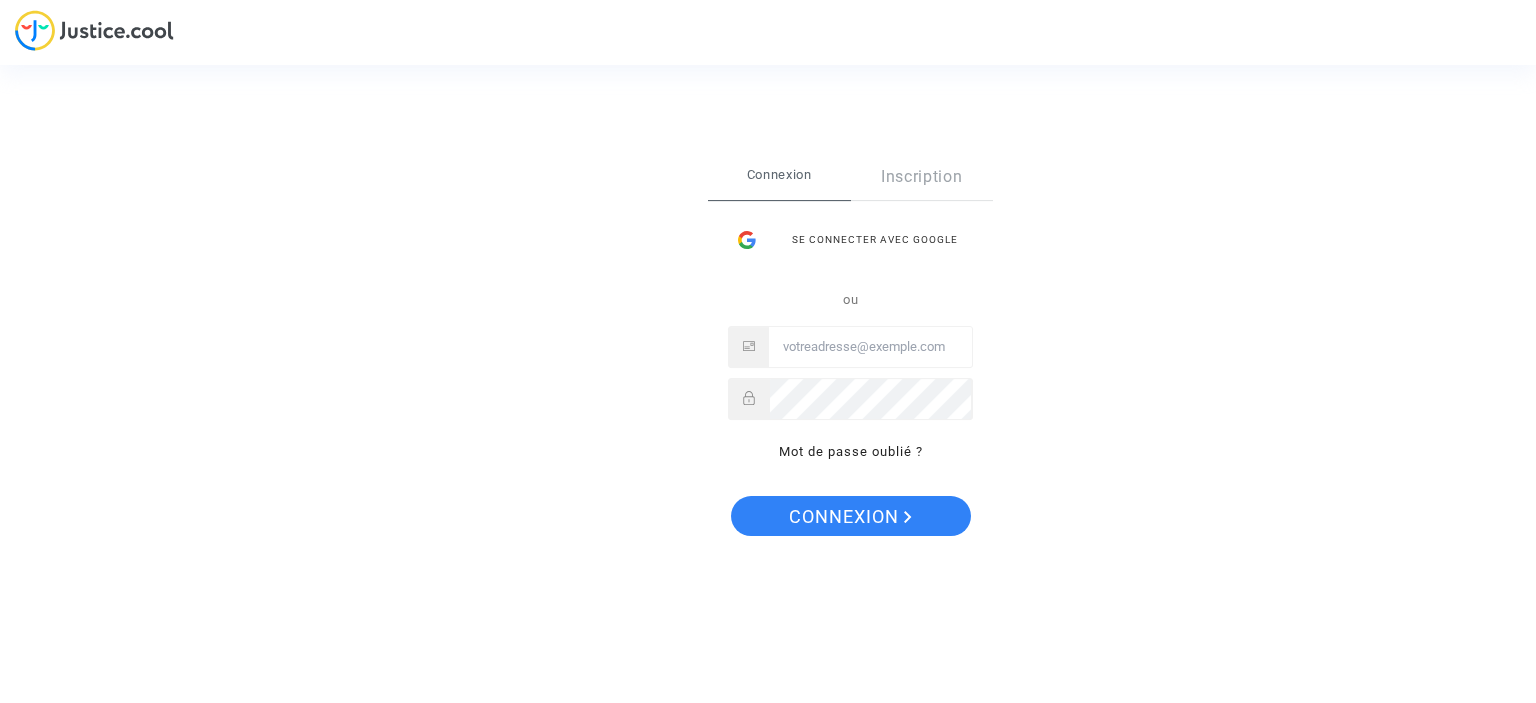 type on "[USERNAME]@[DOMAIN].com" 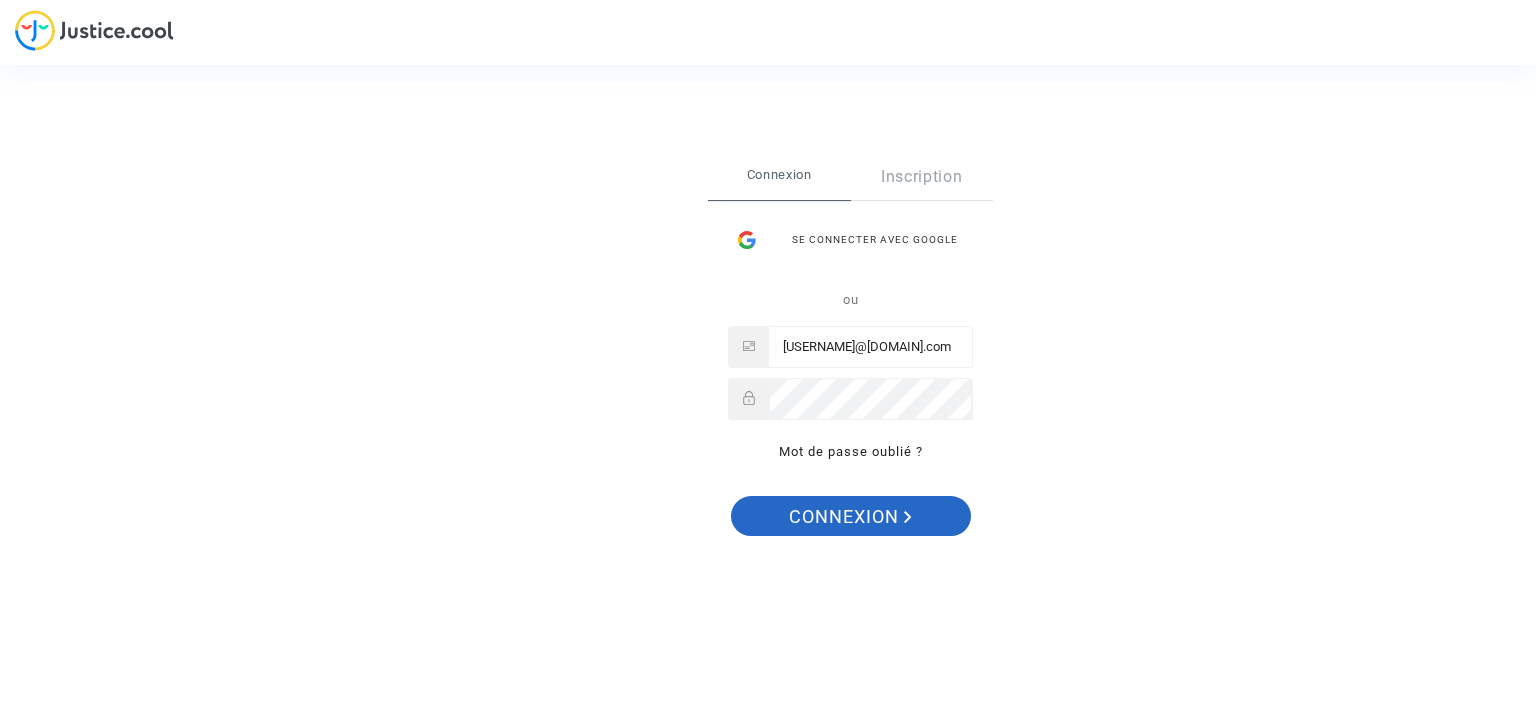 click on "Connexion" at bounding box center (850, 517) 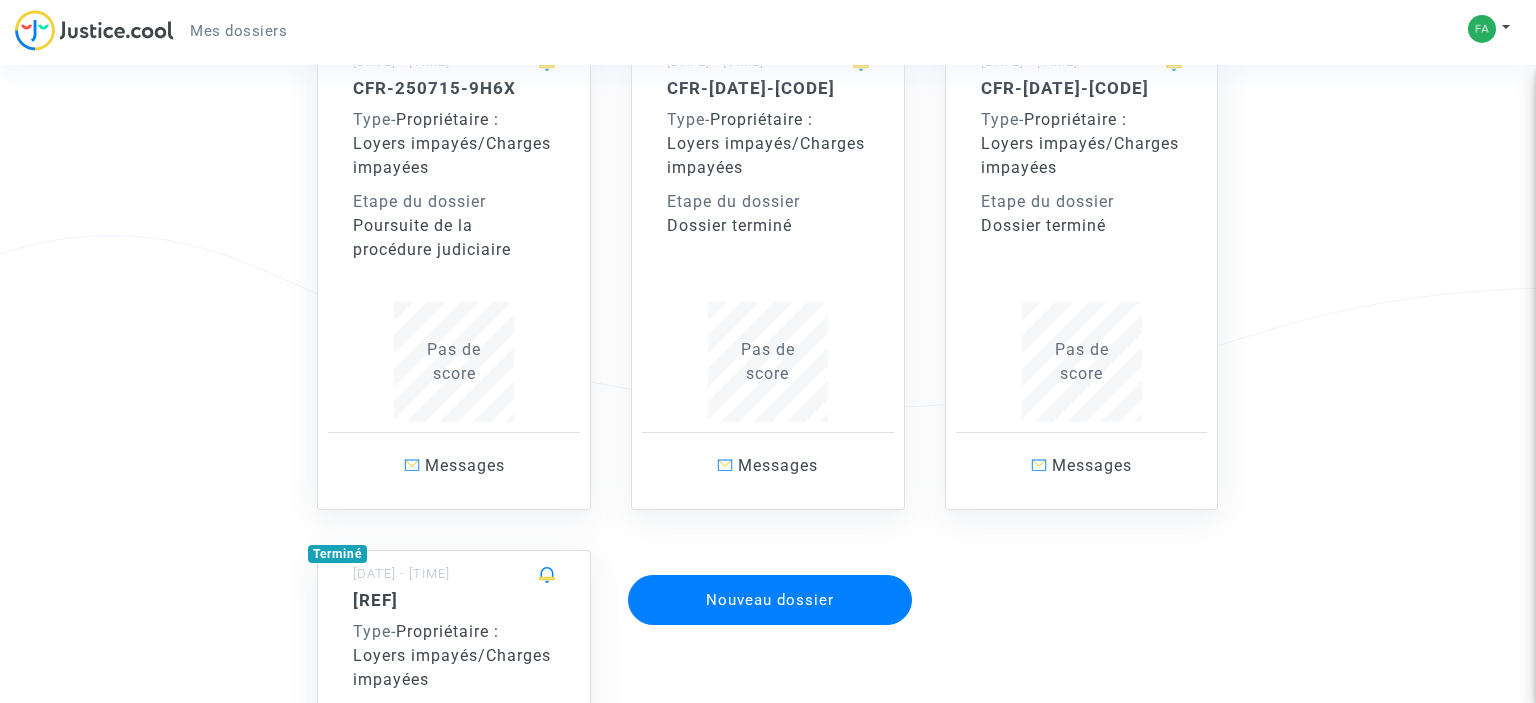 scroll, scrollTop: 105, scrollLeft: 0, axis: vertical 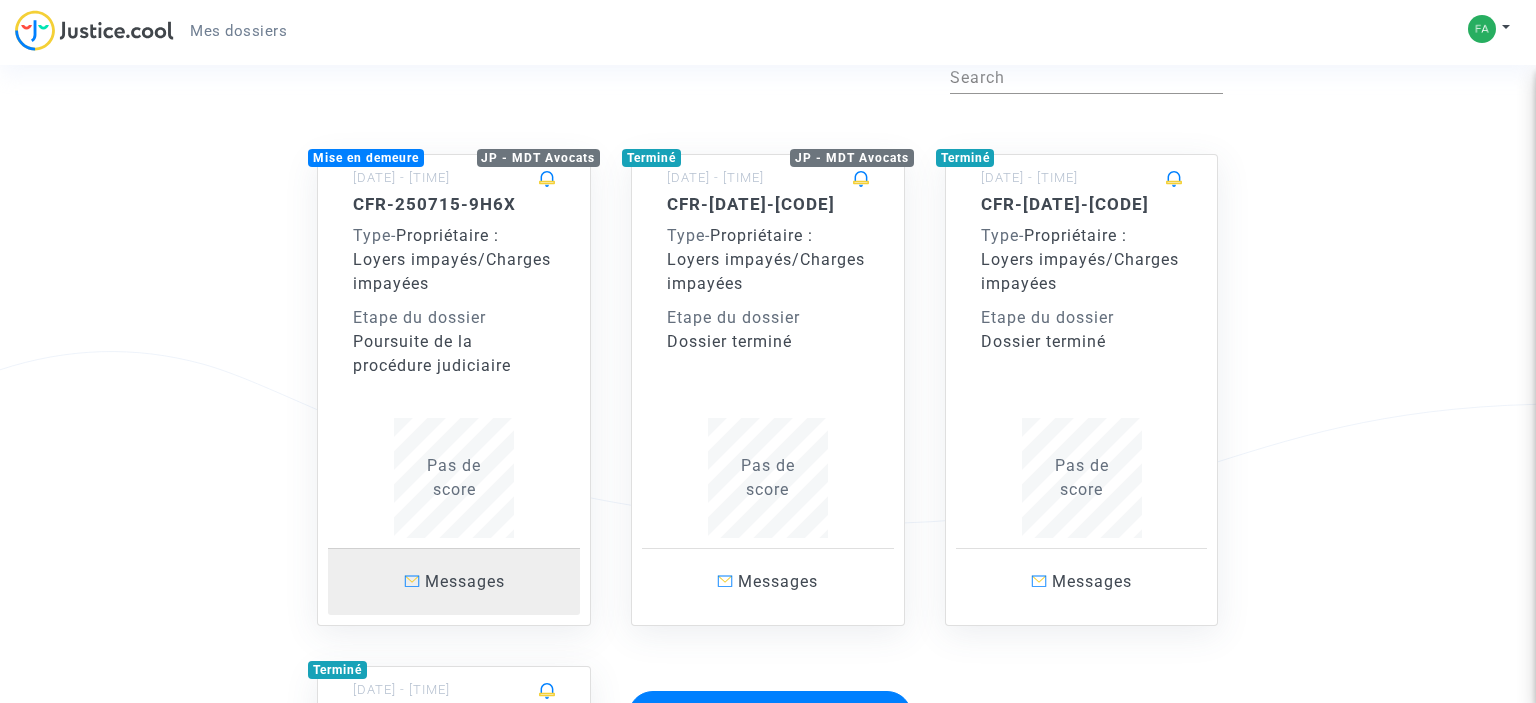 click on "Messages" 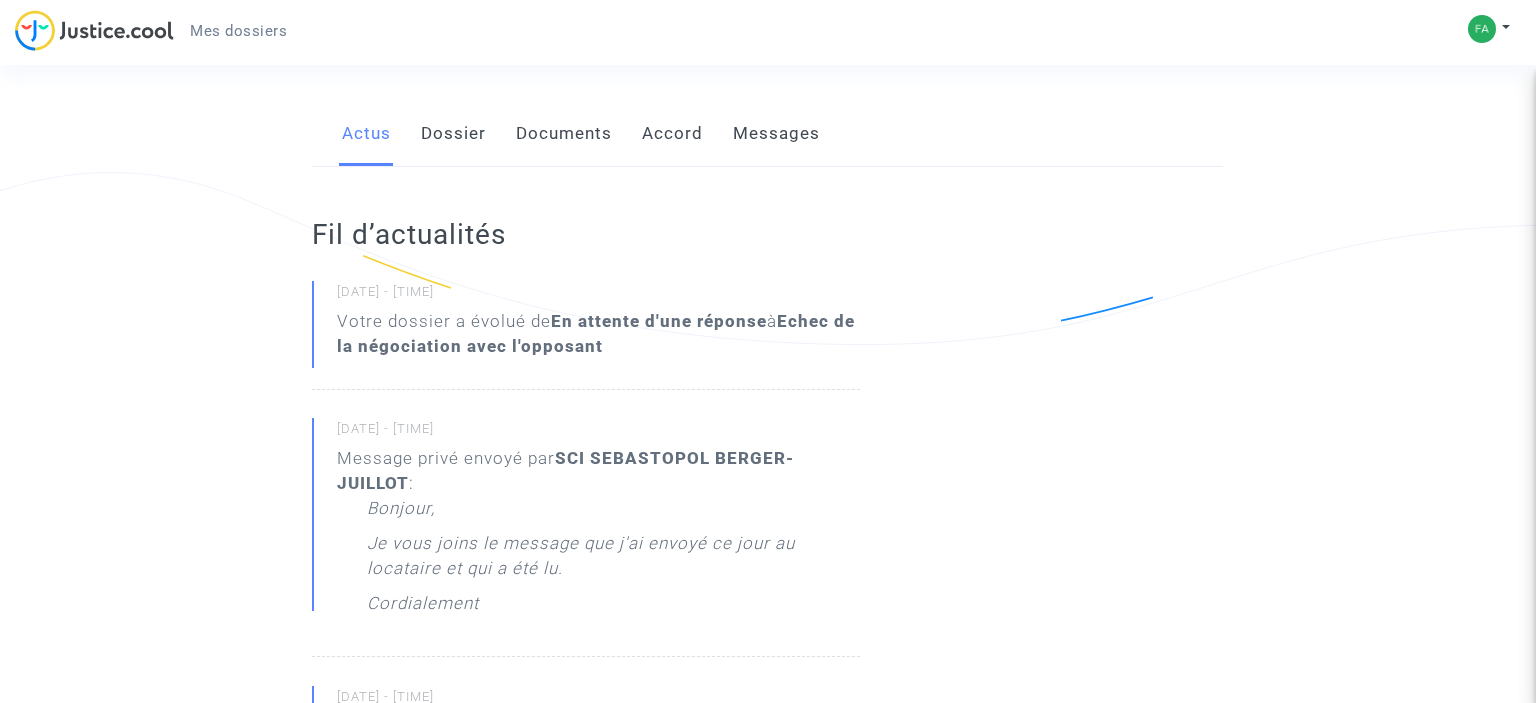 scroll, scrollTop: 0, scrollLeft: 0, axis: both 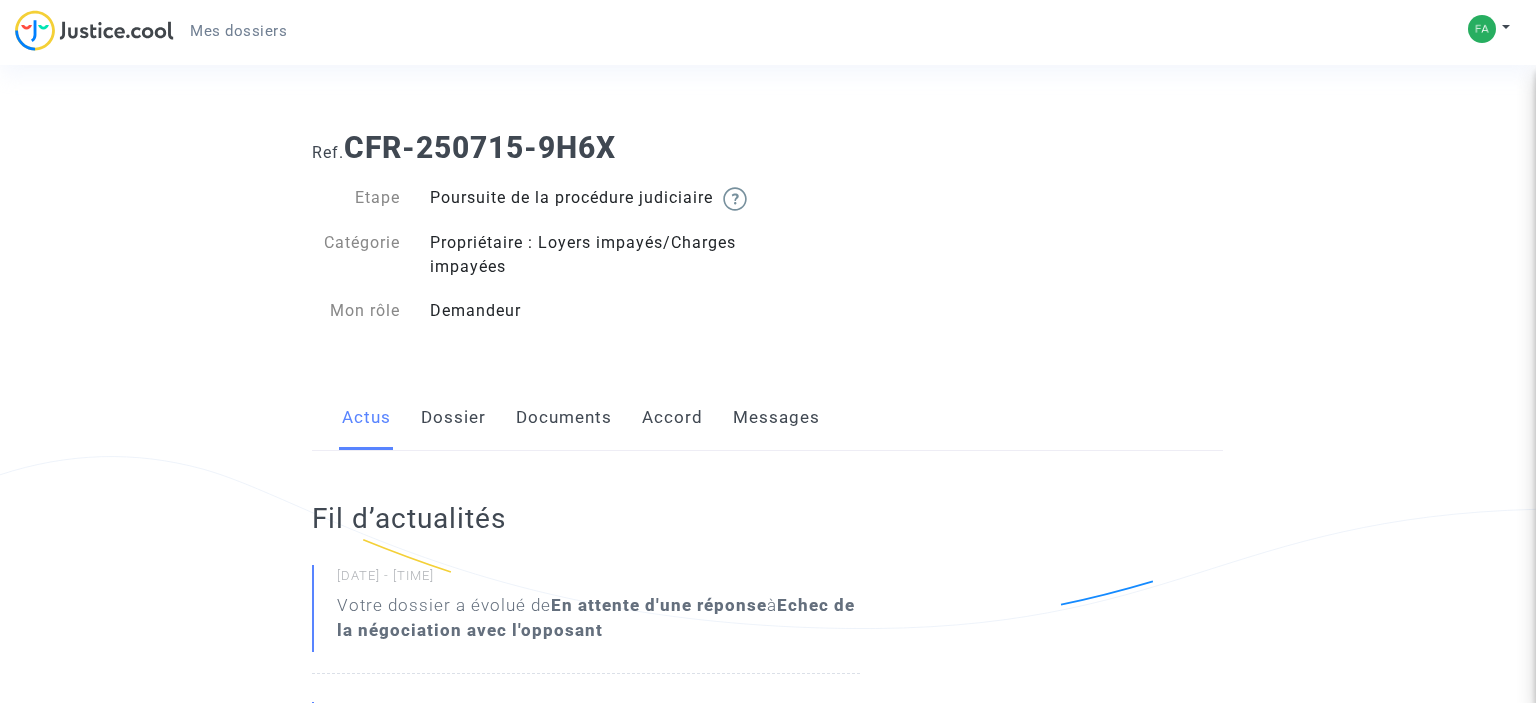 click on "Documents" 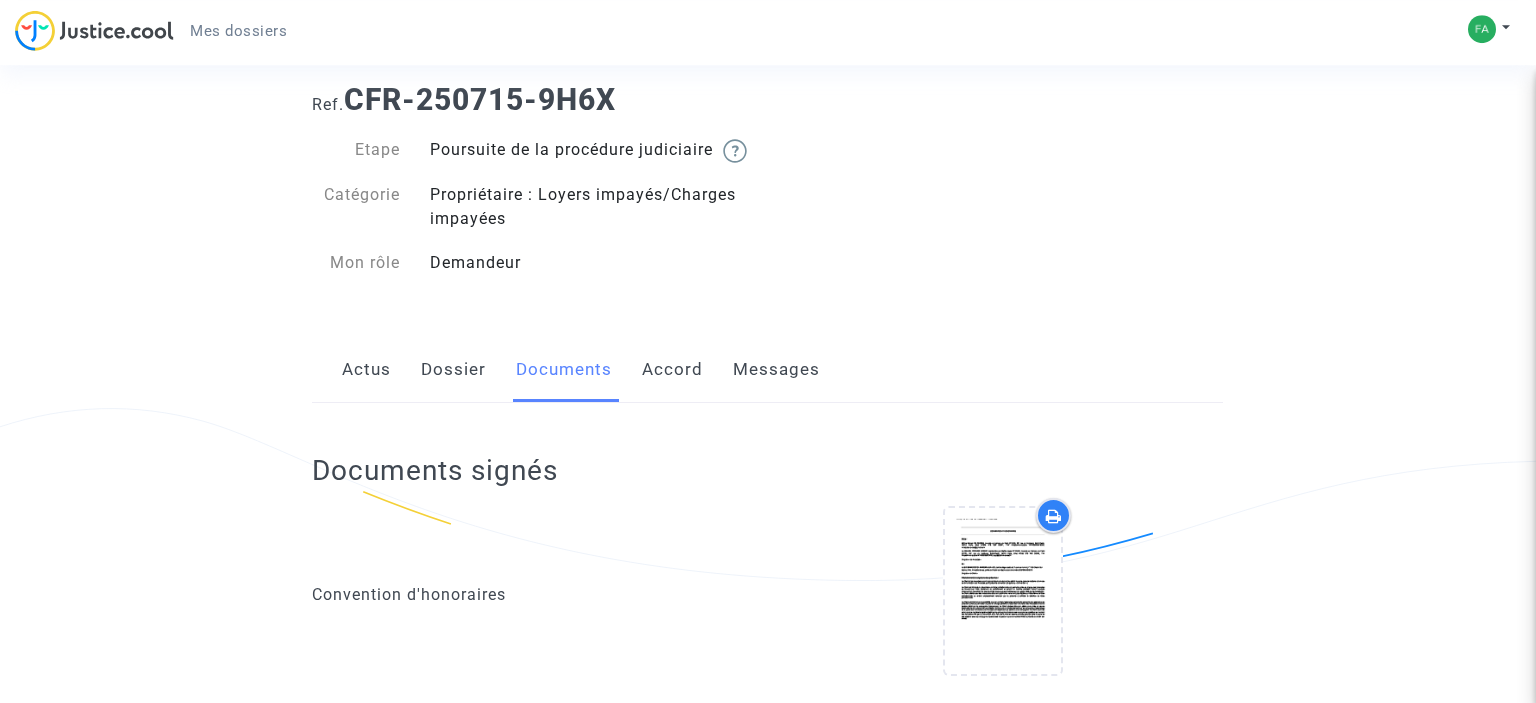 scroll, scrollTop: 0, scrollLeft: 0, axis: both 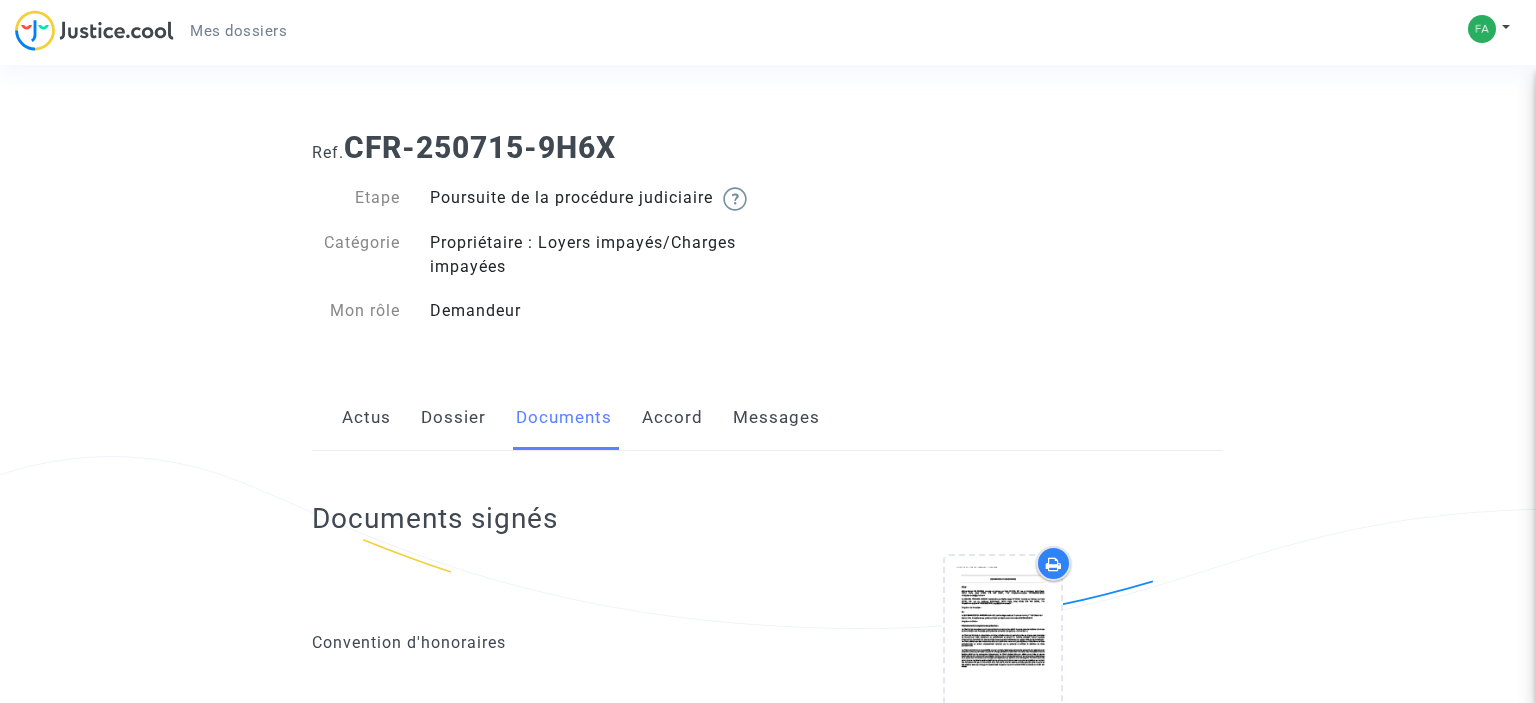 click on "Dossier" 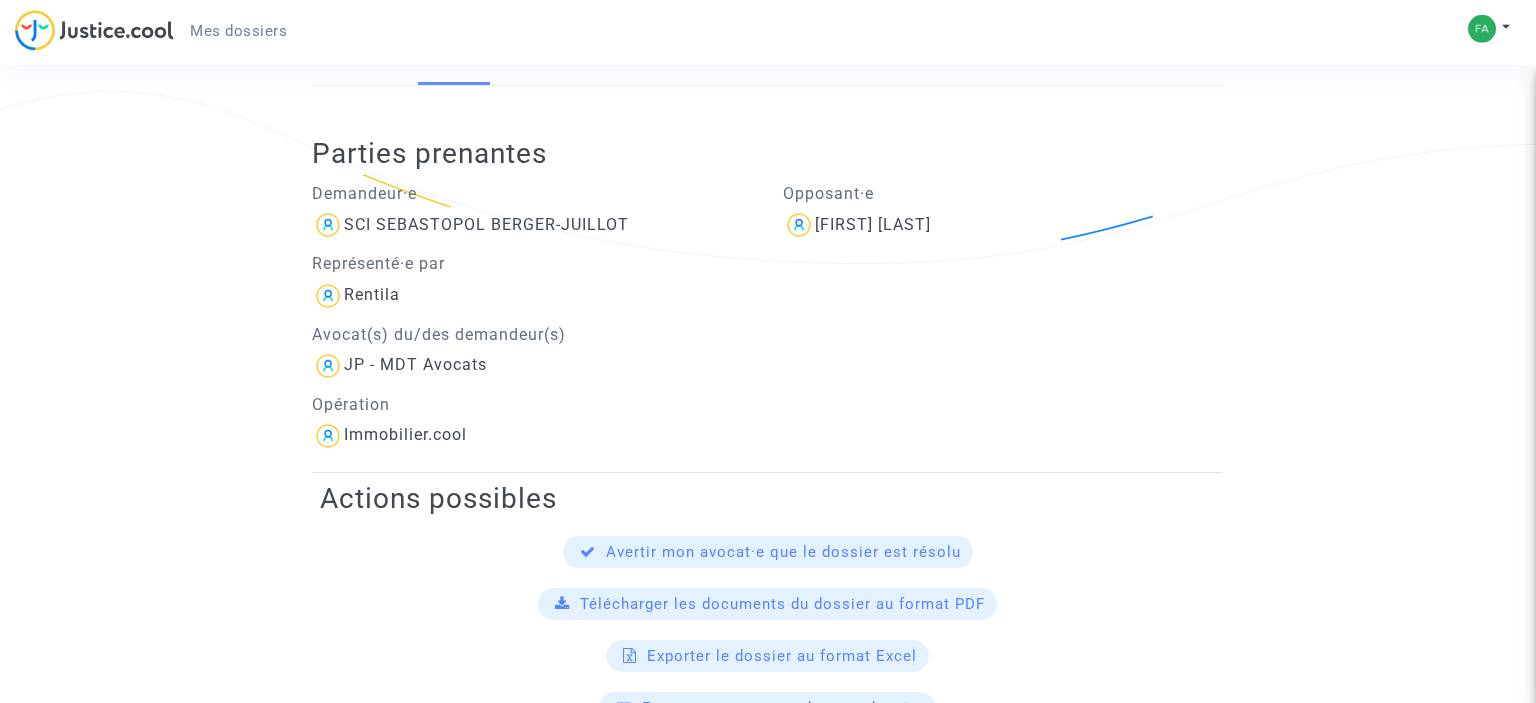 scroll, scrollTop: 211, scrollLeft: 0, axis: vertical 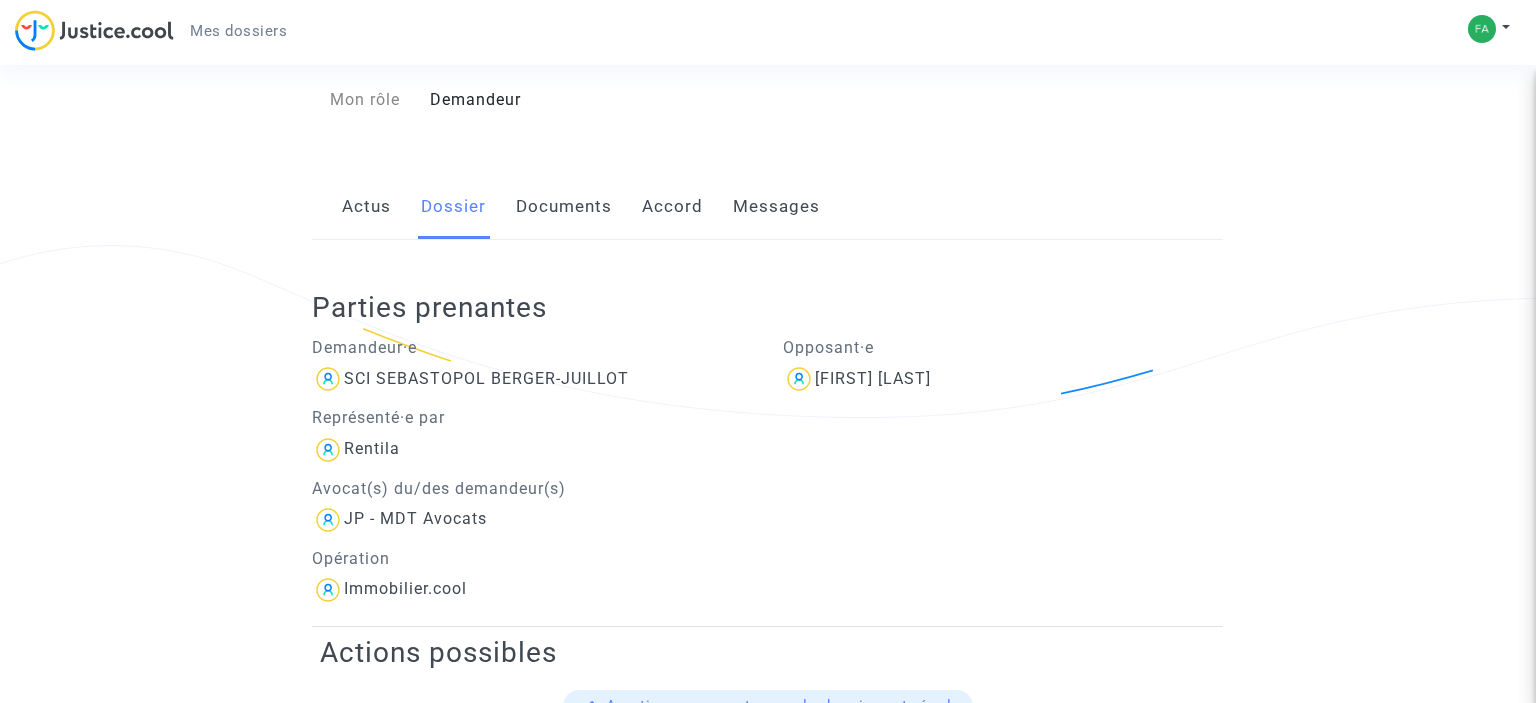 click on "Accord" 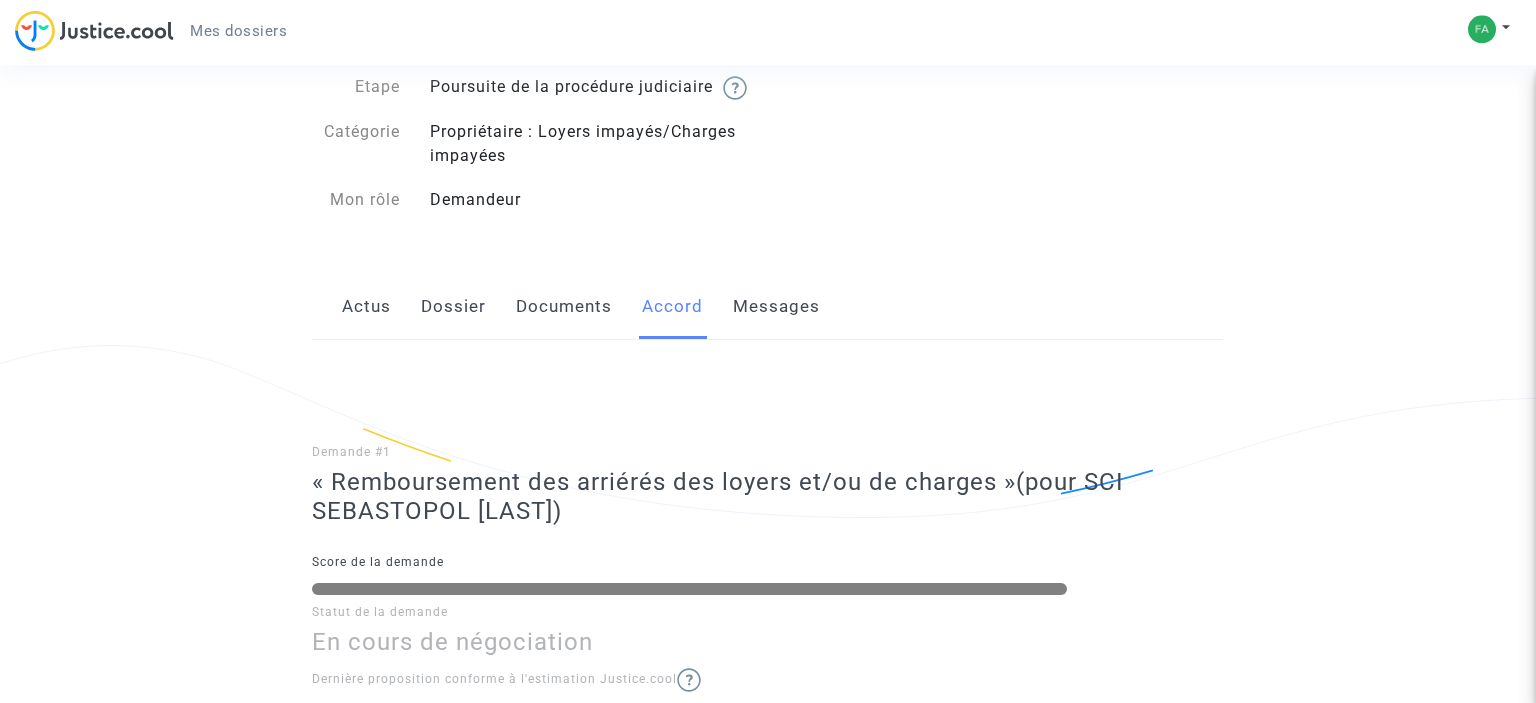 scroll, scrollTop: 105, scrollLeft: 0, axis: vertical 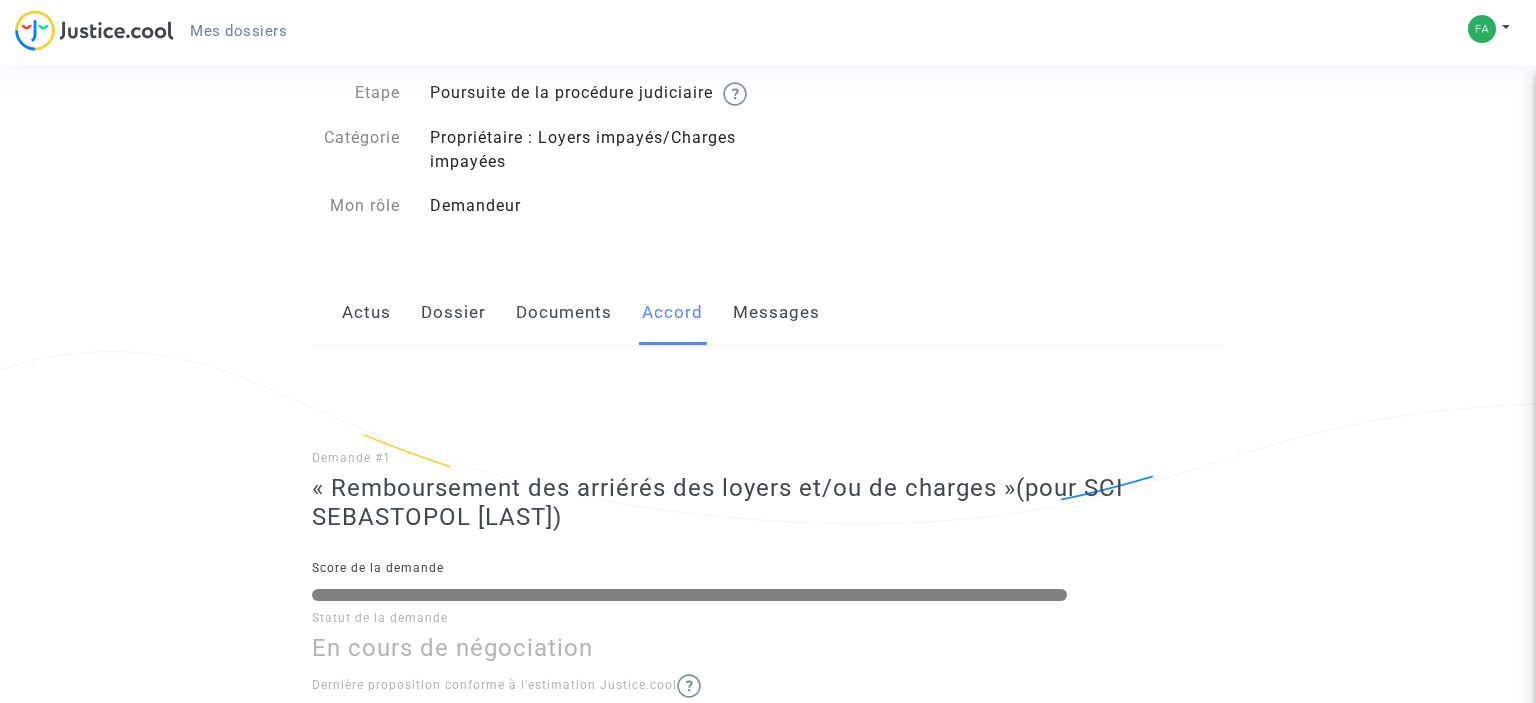 click on "Messages" 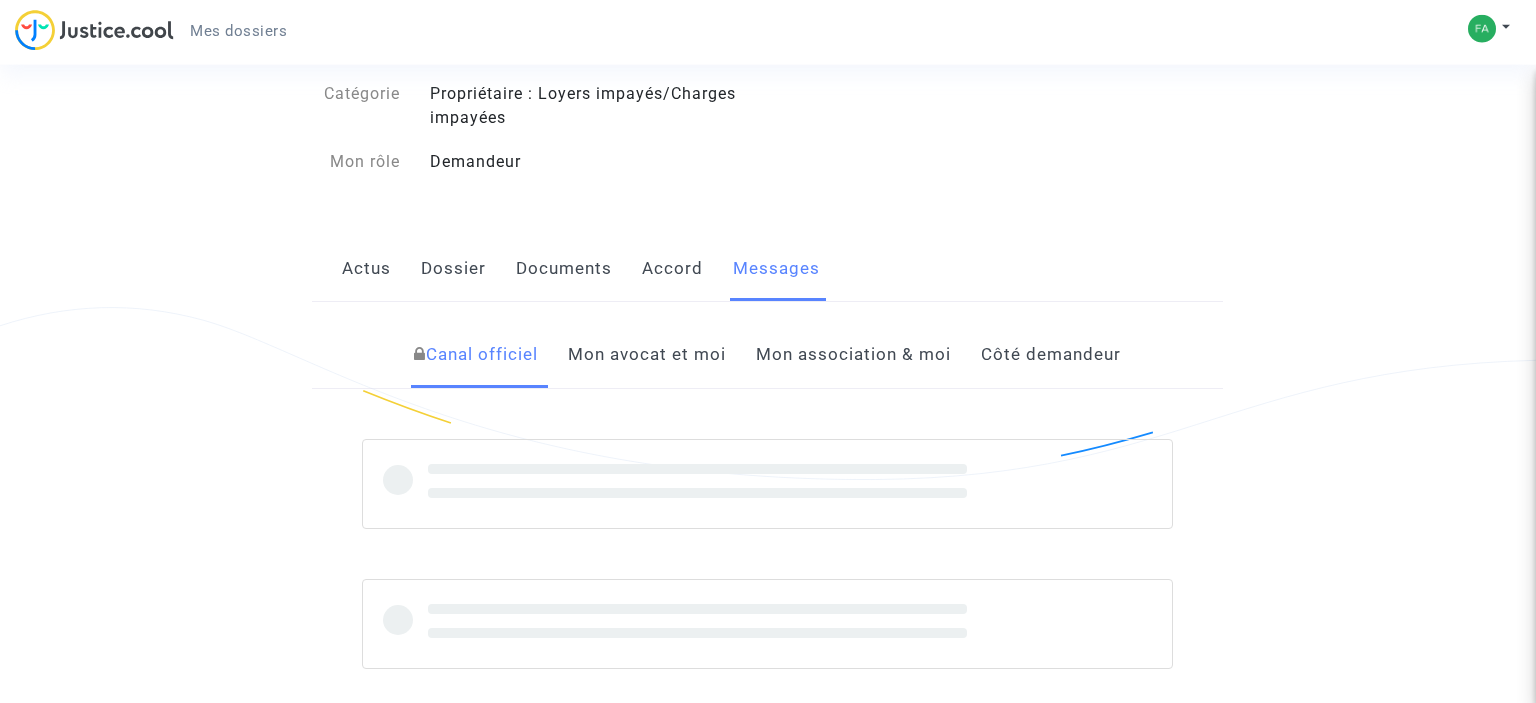 scroll, scrollTop: 316, scrollLeft: 0, axis: vertical 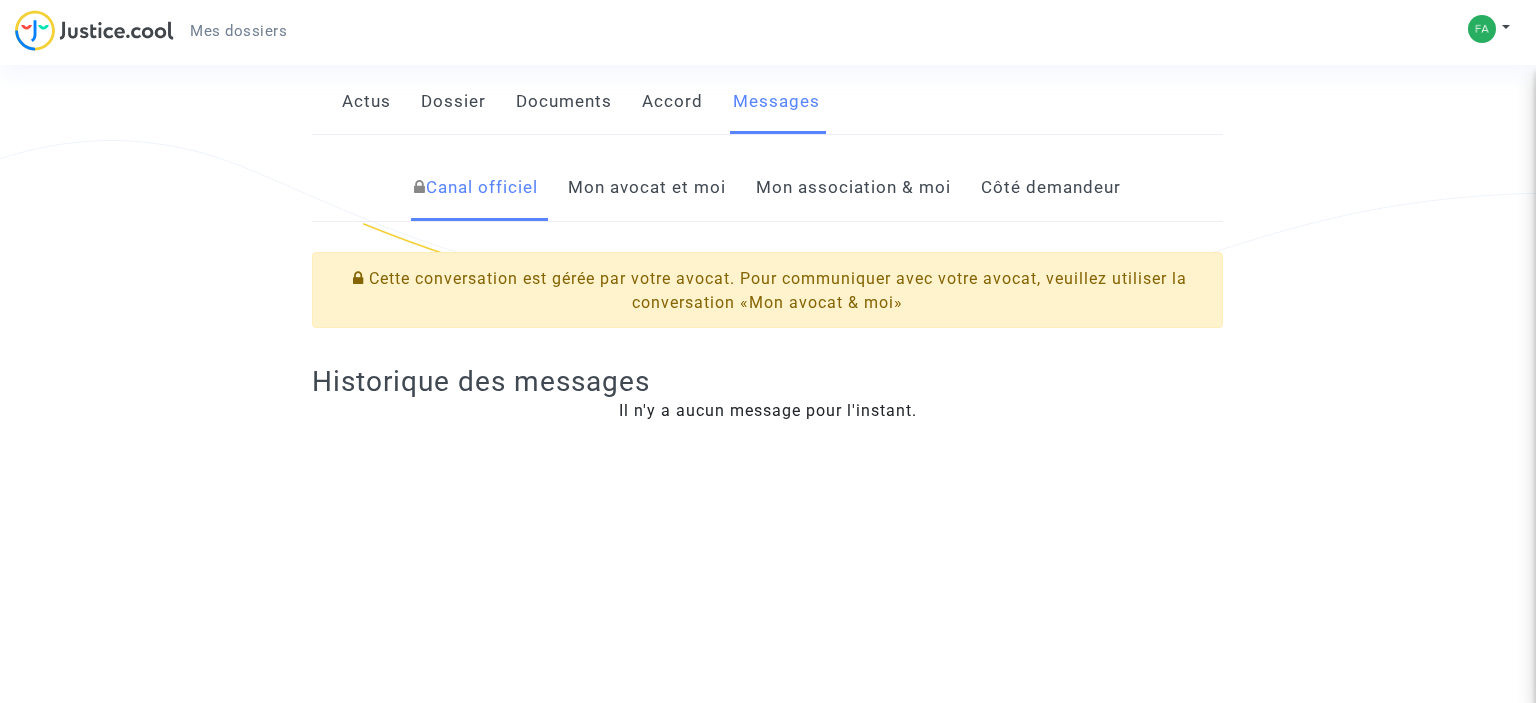click on "Mon avocat et moi" 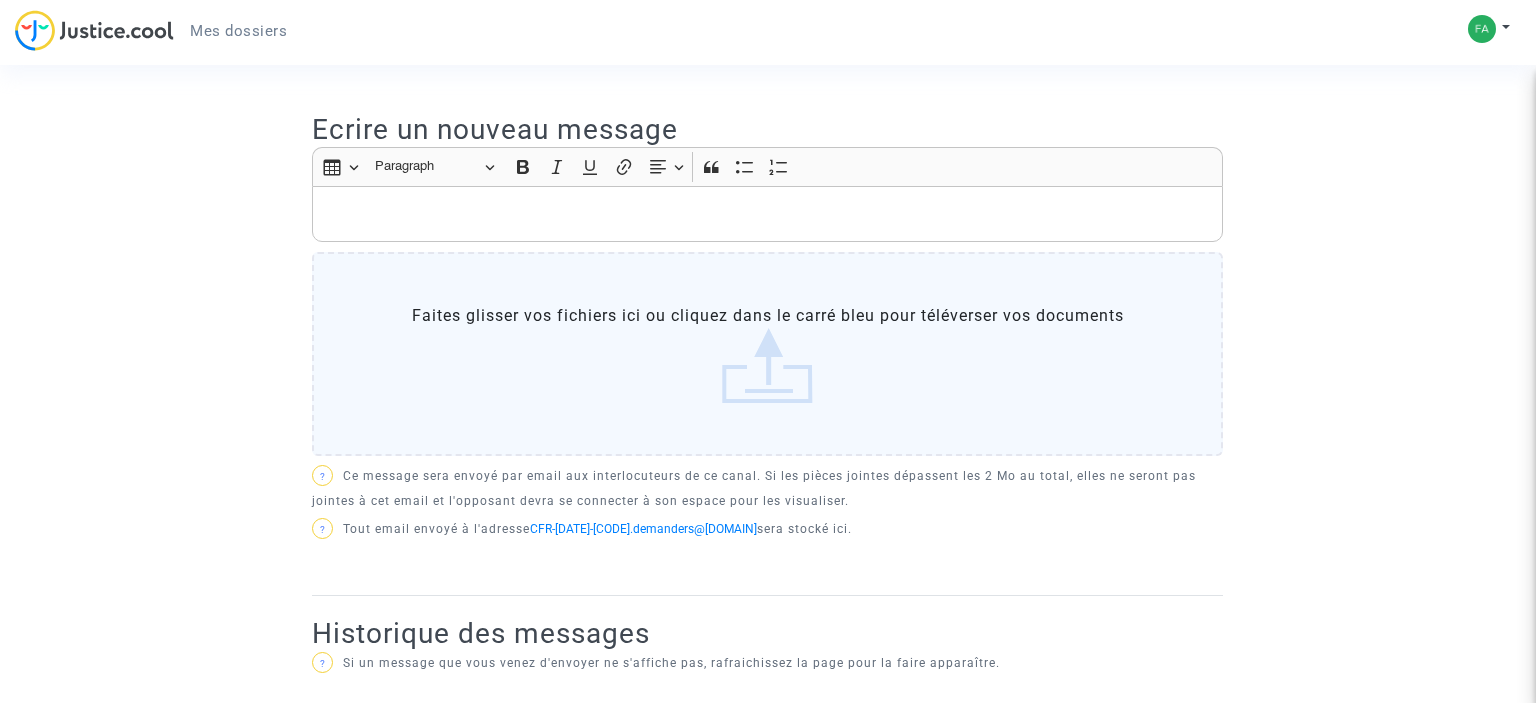 scroll, scrollTop: 528, scrollLeft: 0, axis: vertical 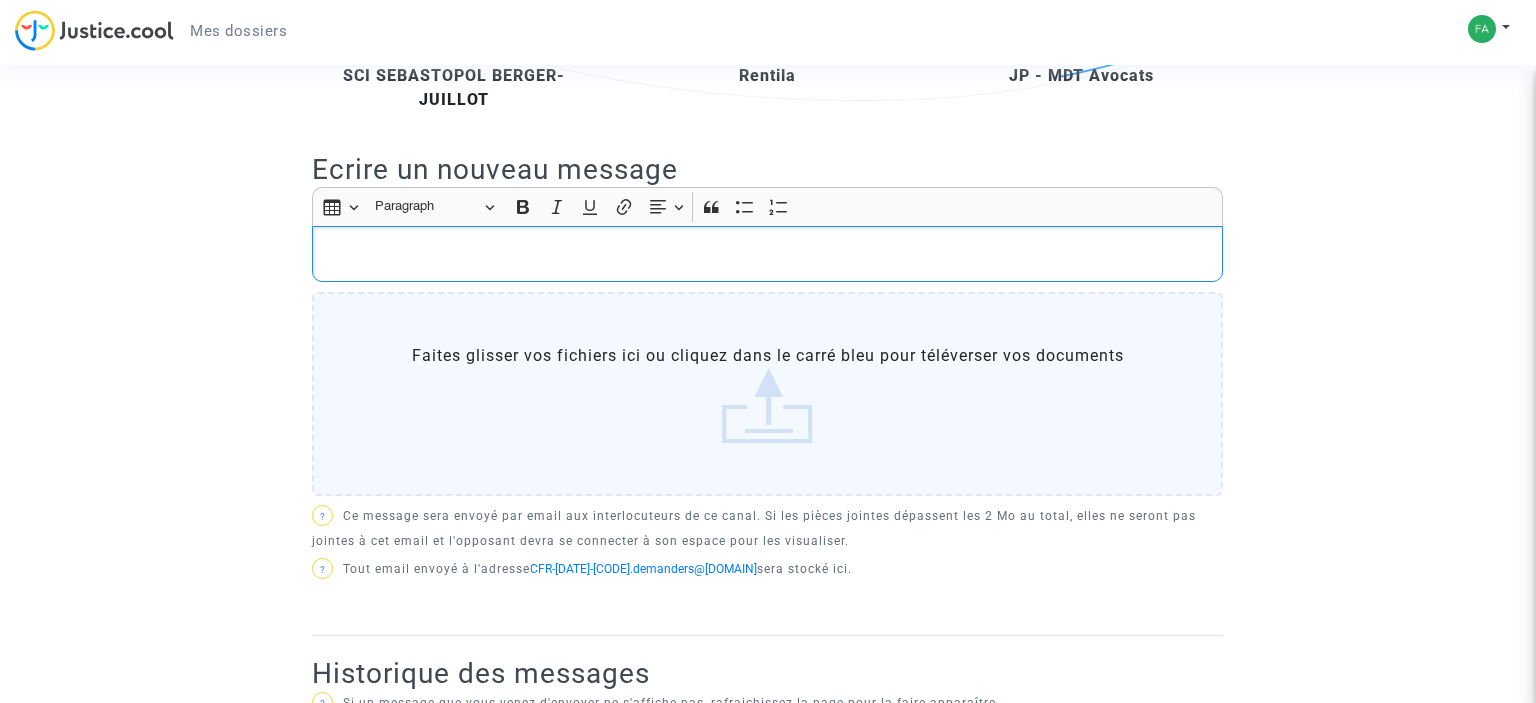 click 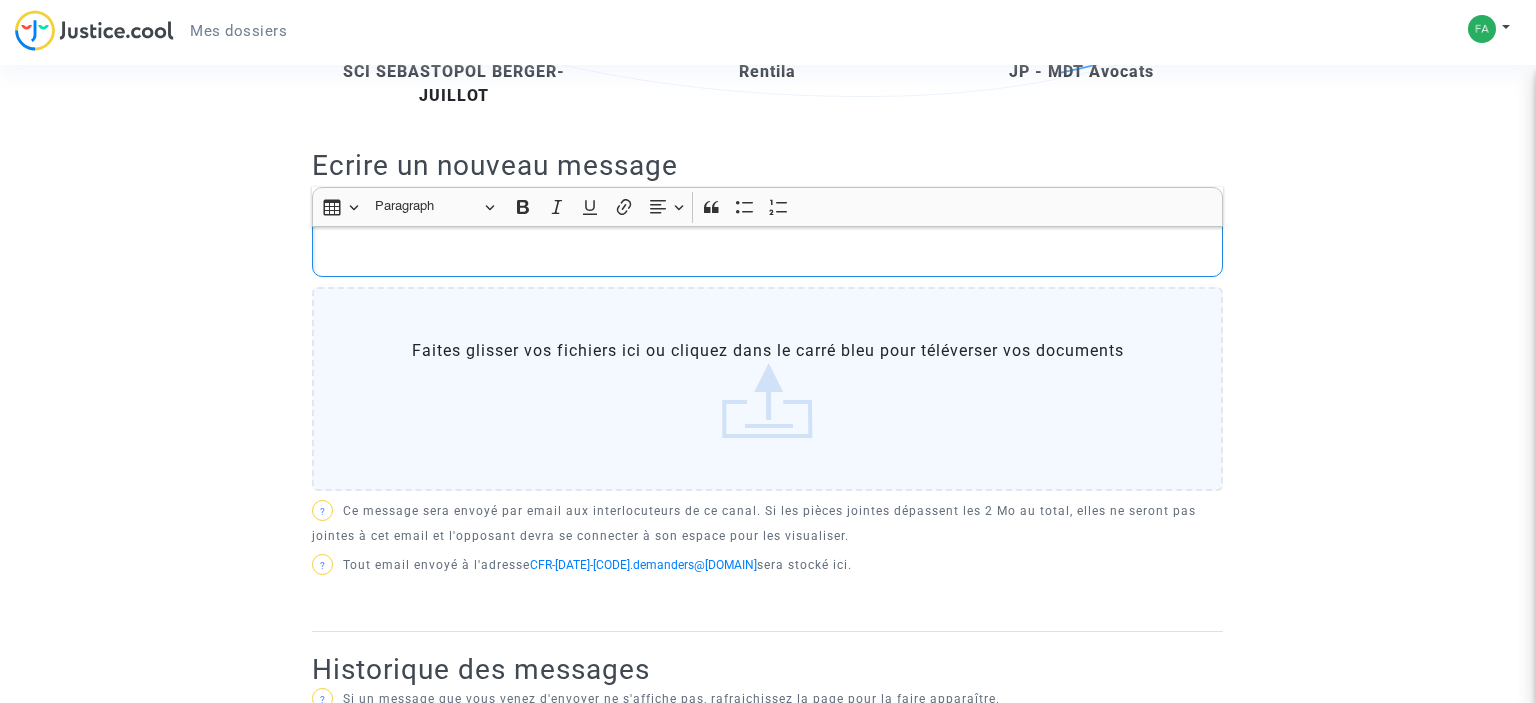 scroll, scrollTop: 528, scrollLeft: 0, axis: vertical 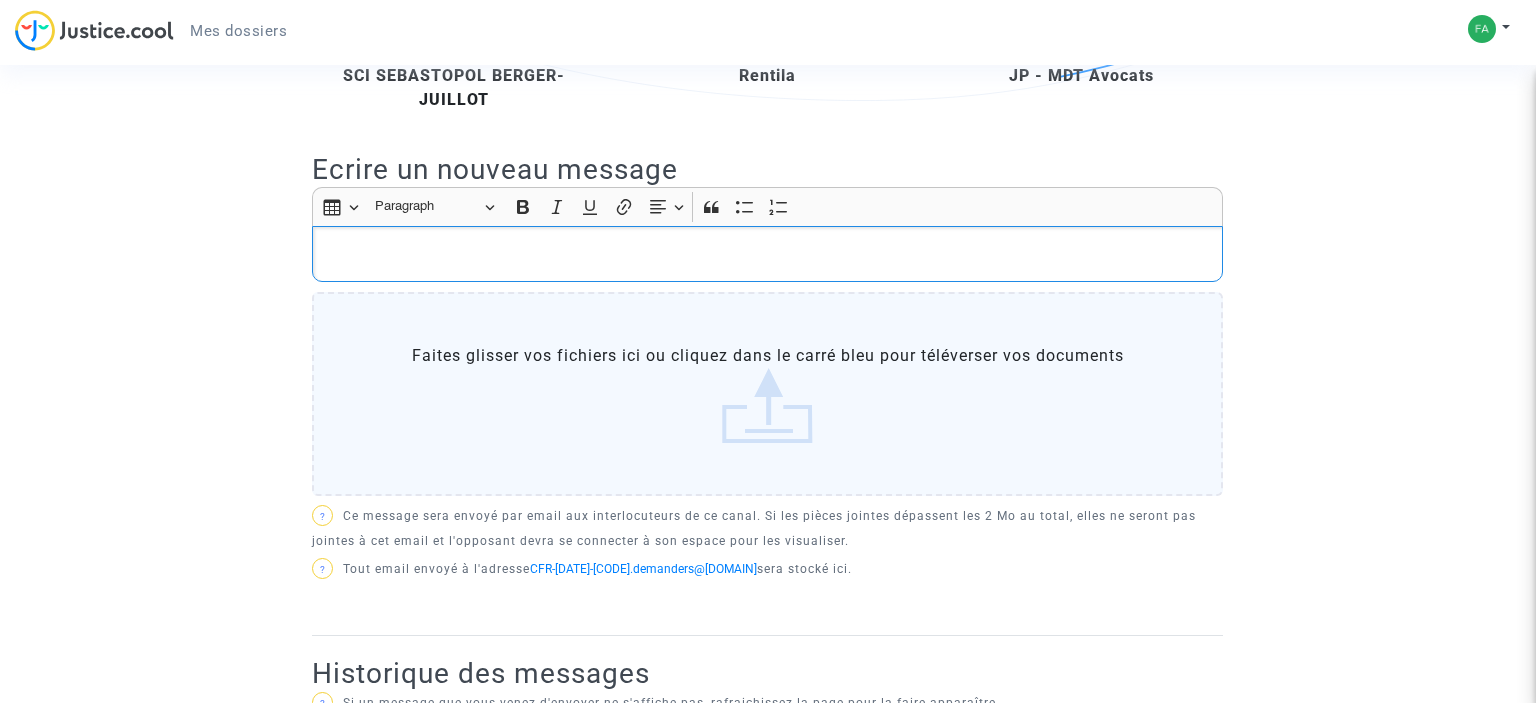 type 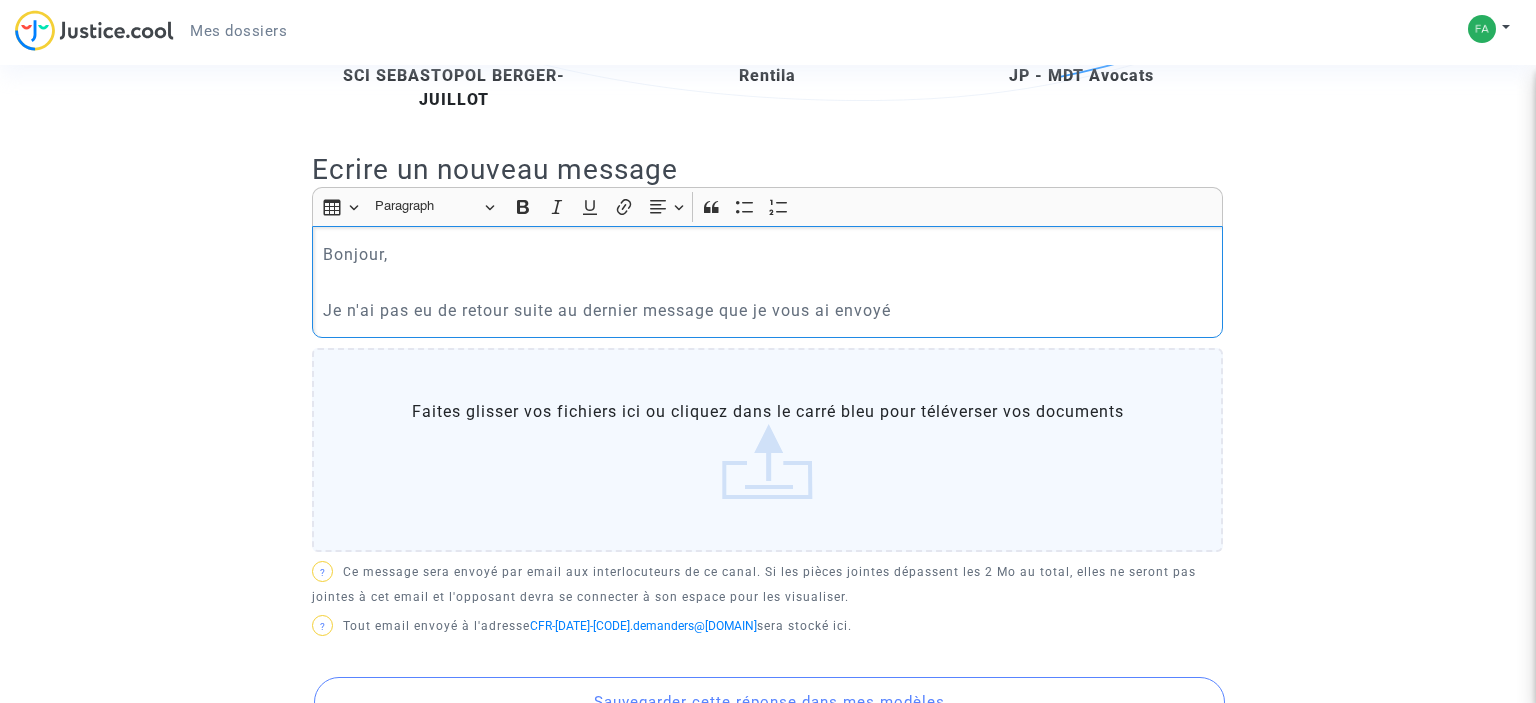 click on "Je n'ai pas eu de retour suite au dernier message que je vous ai envoyé" 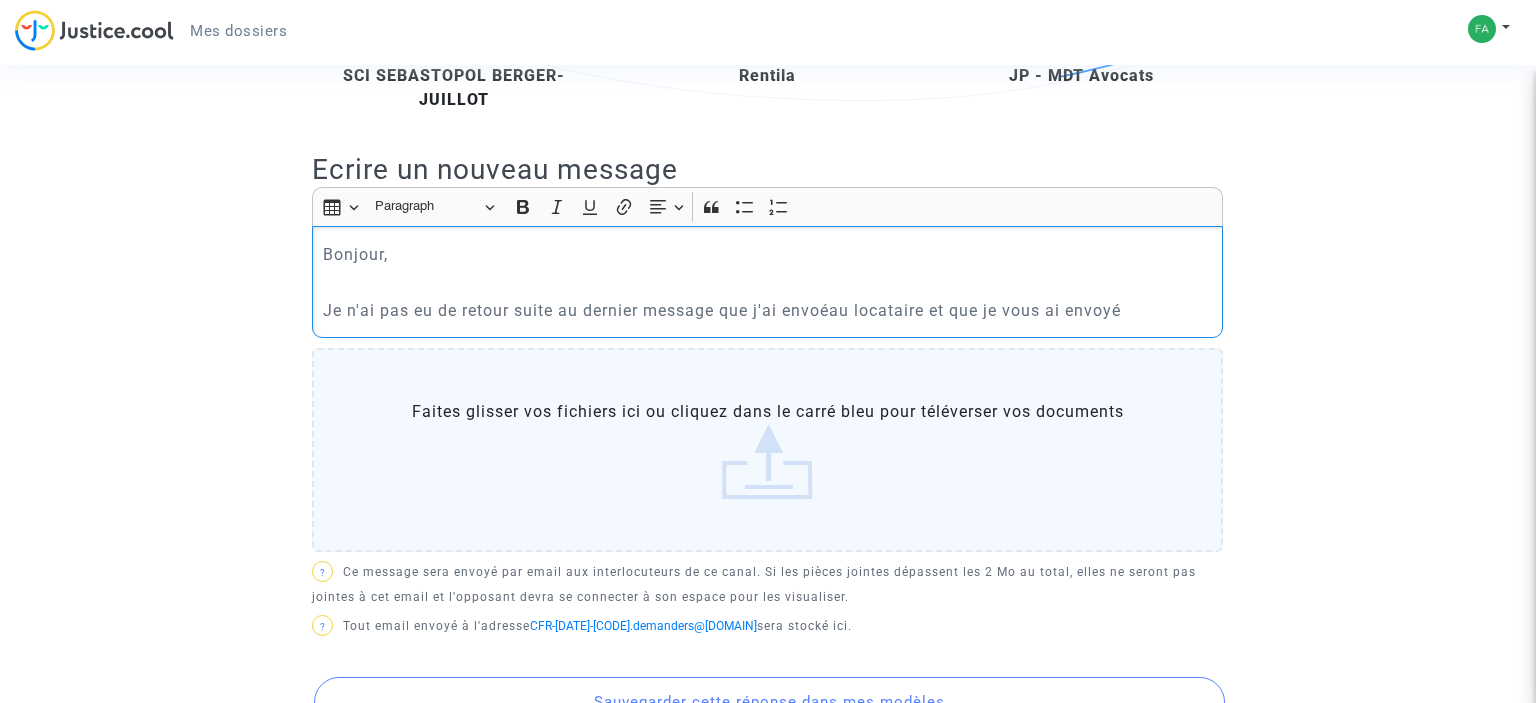 click on "Je n'ai pas eu de retour suite au dernier message que j'ai envoéau locataire et que je vous ai envoyé" 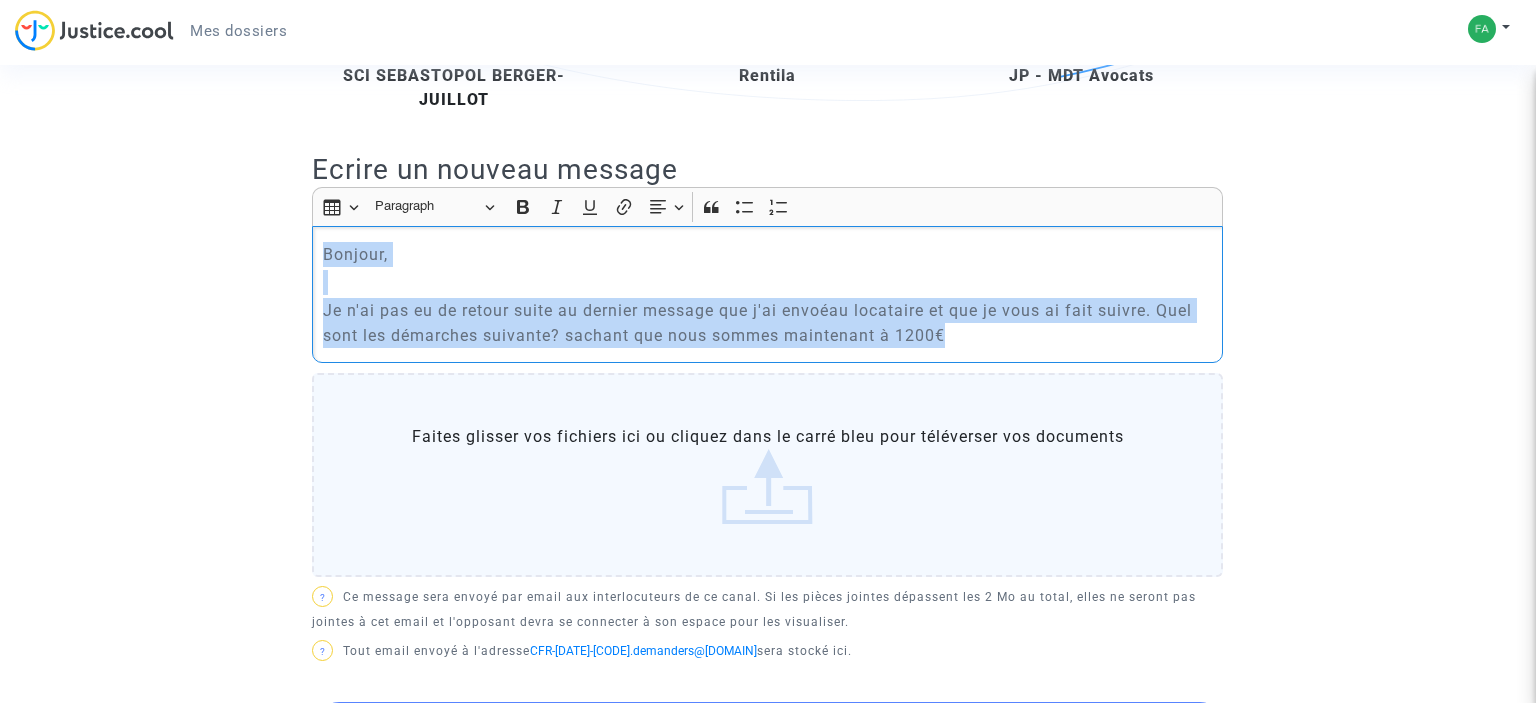 drag, startPoint x: 970, startPoint y: 360, endPoint x: 315, endPoint y: 300, distance: 657.7424 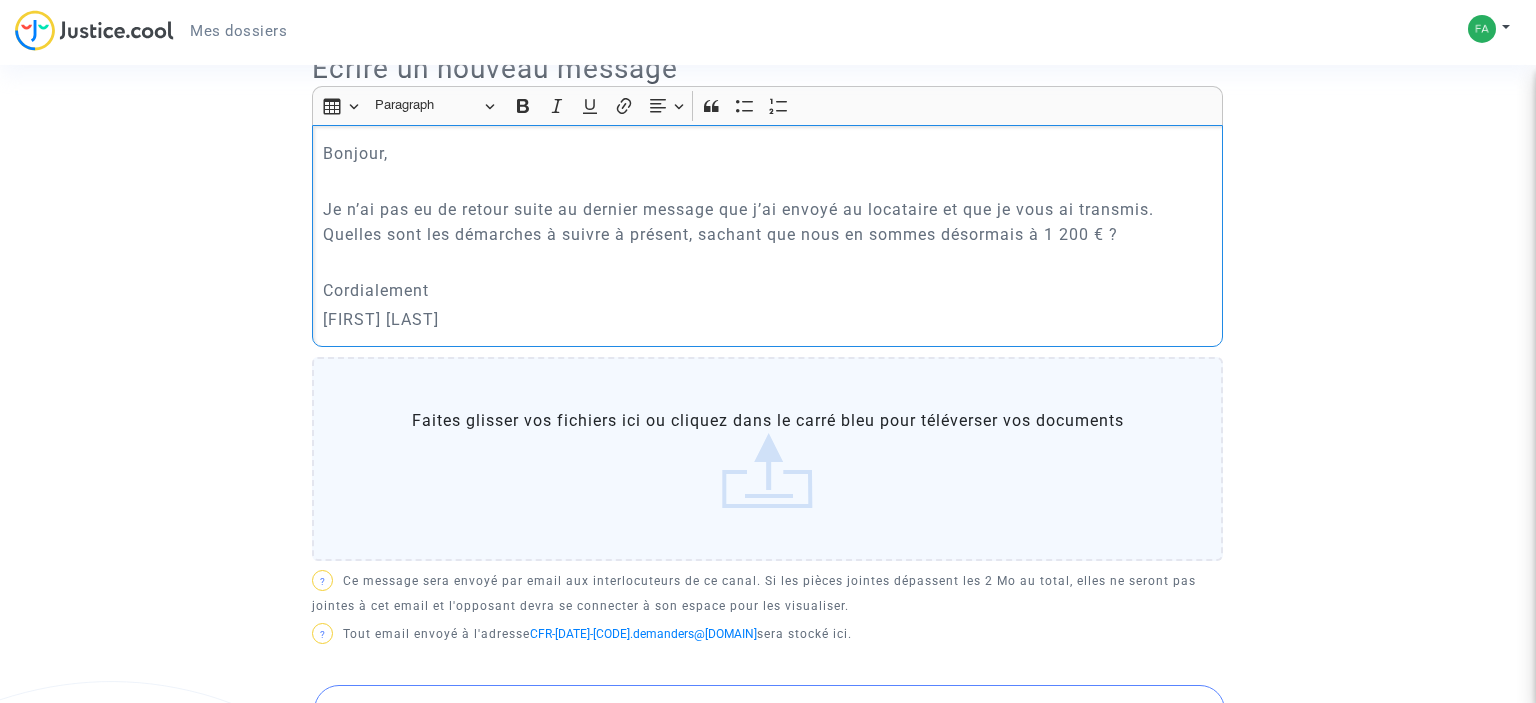 scroll, scrollTop: 844, scrollLeft: 0, axis: vertical 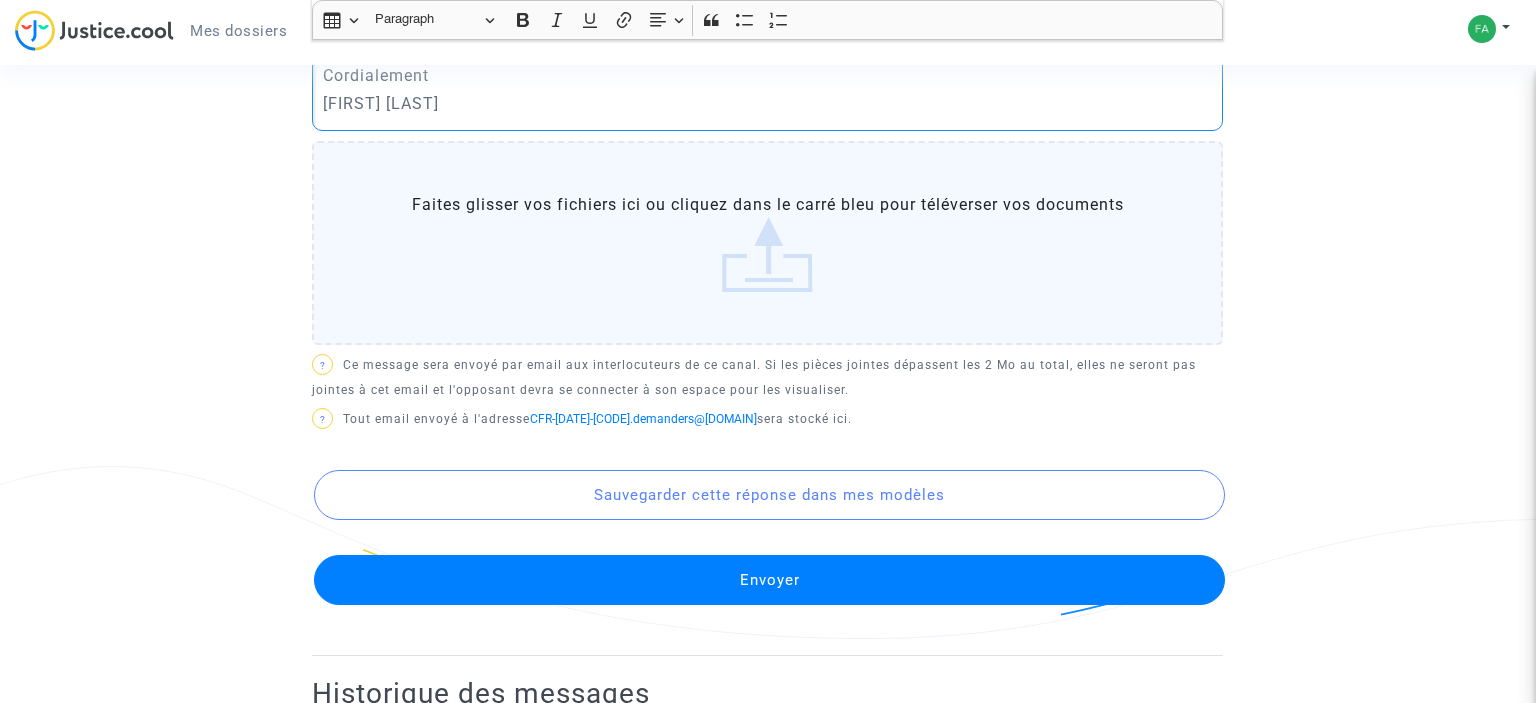 click on "Envoyer" 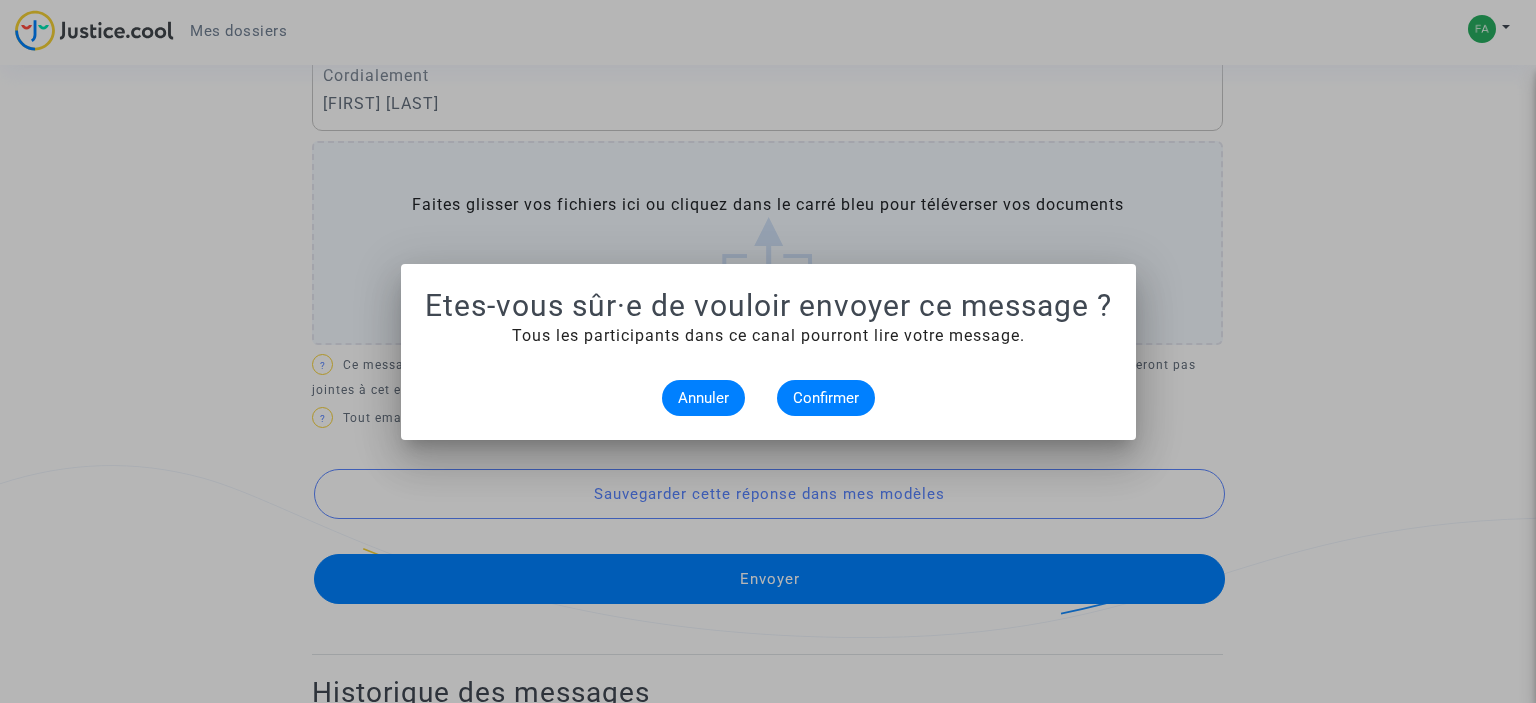 scroll, scrollTop: 0, scrollLeft: 0, axis: both 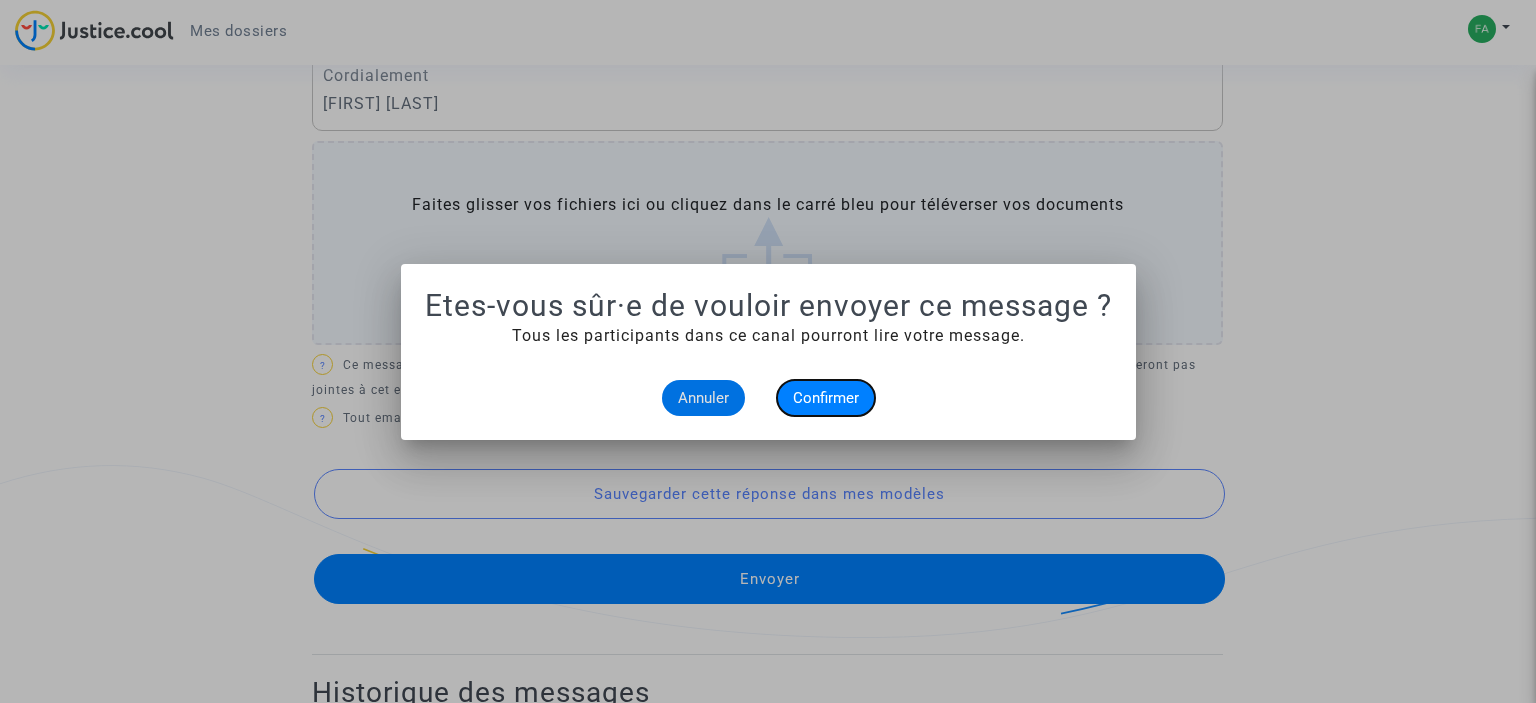 click on "Confirmer" at bounding box center (826, 398) 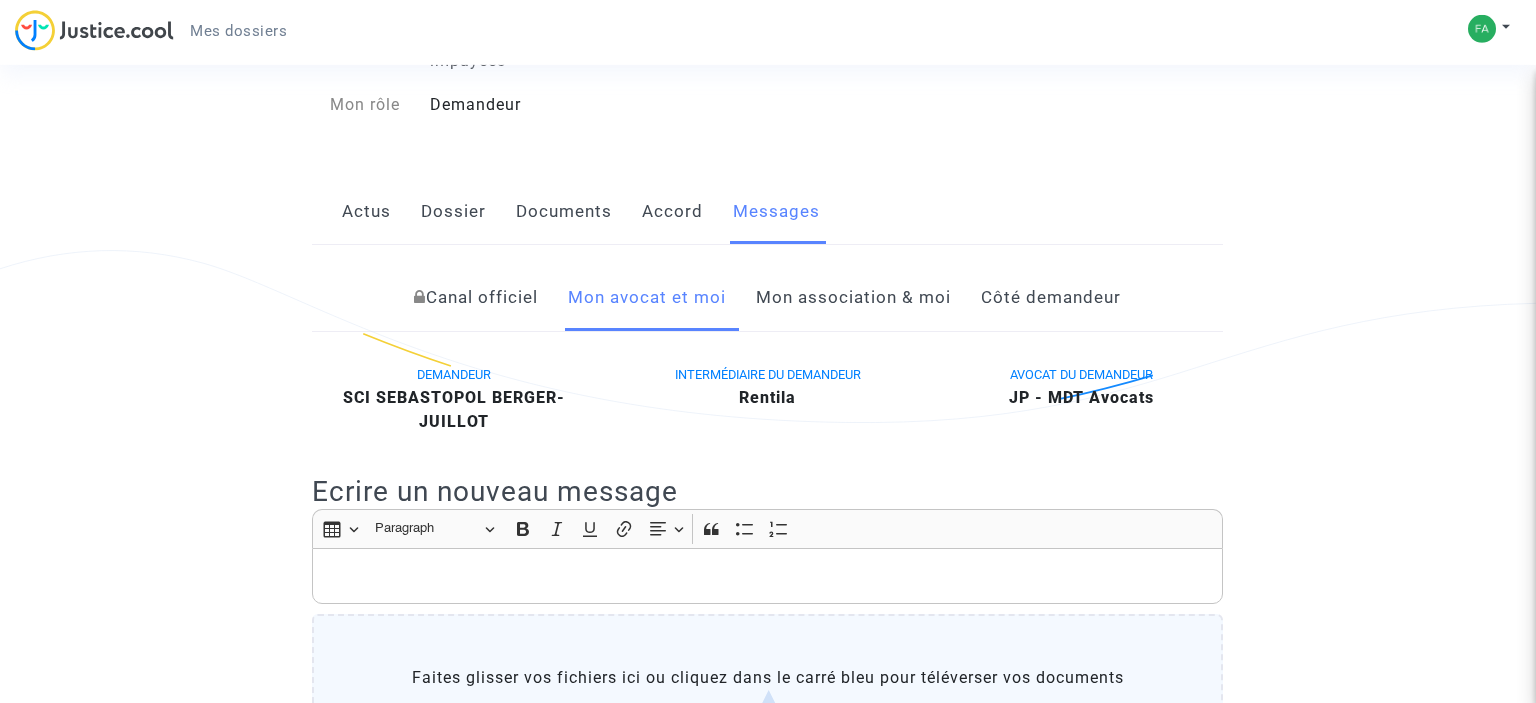 scroll, scrollTop: 105, scrollLeft: 0, axis: vertical 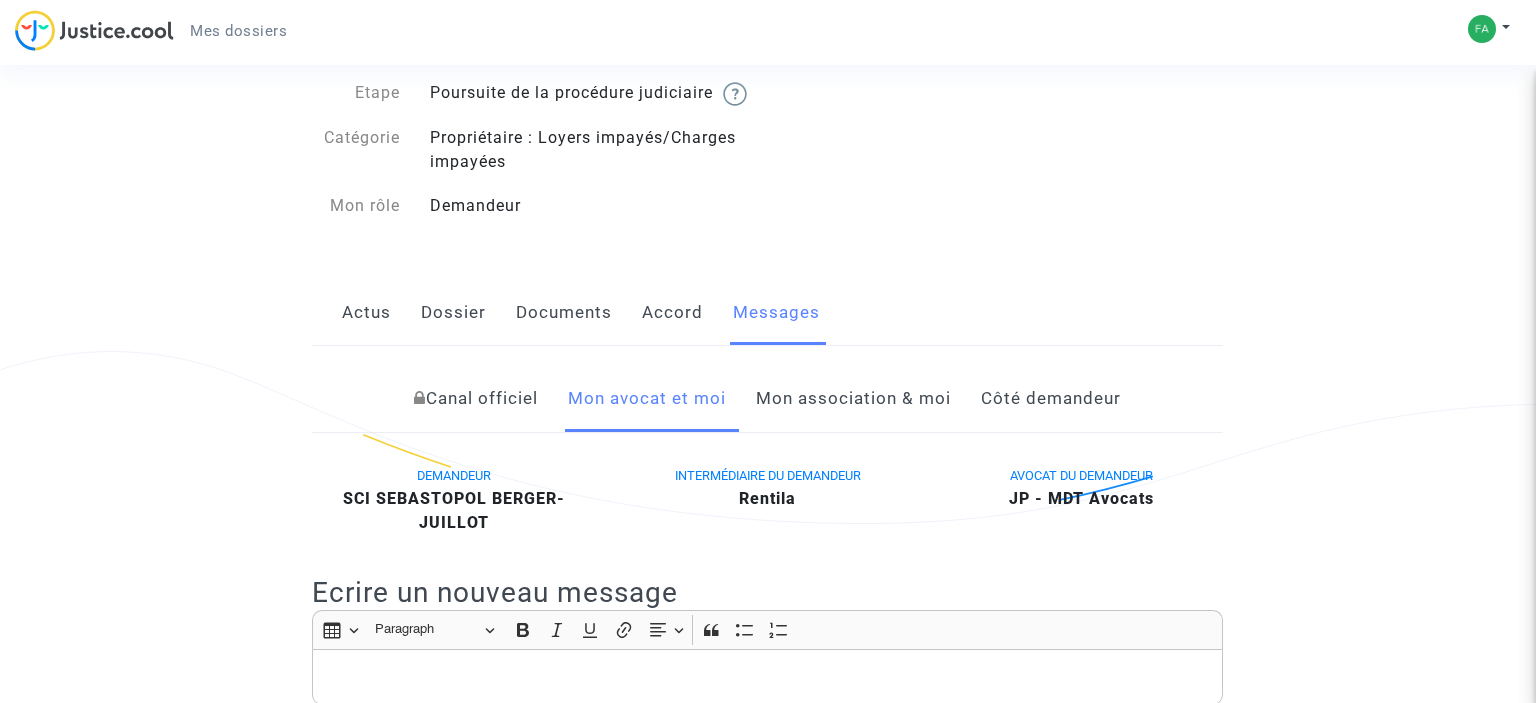 click on "Mon association & moi" 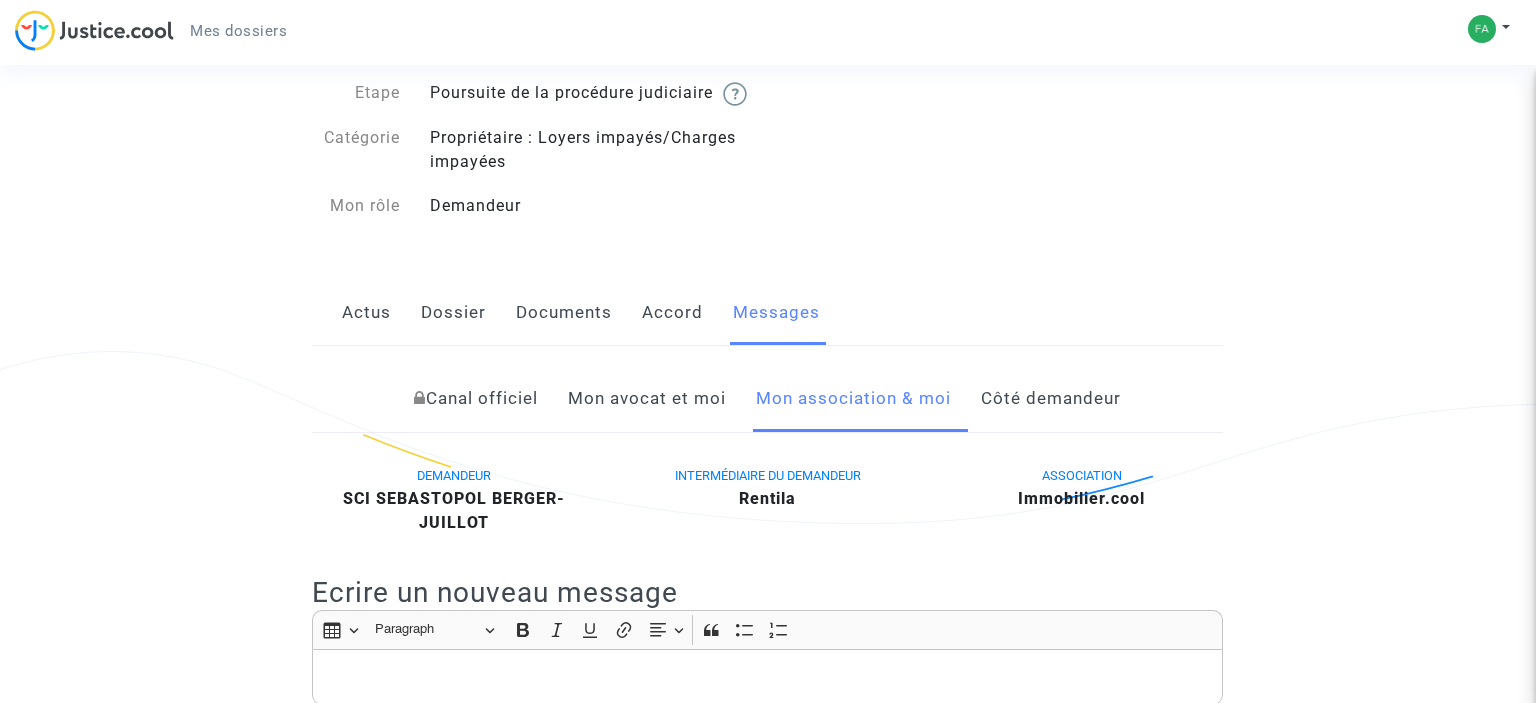 click on "Côté demandeur" 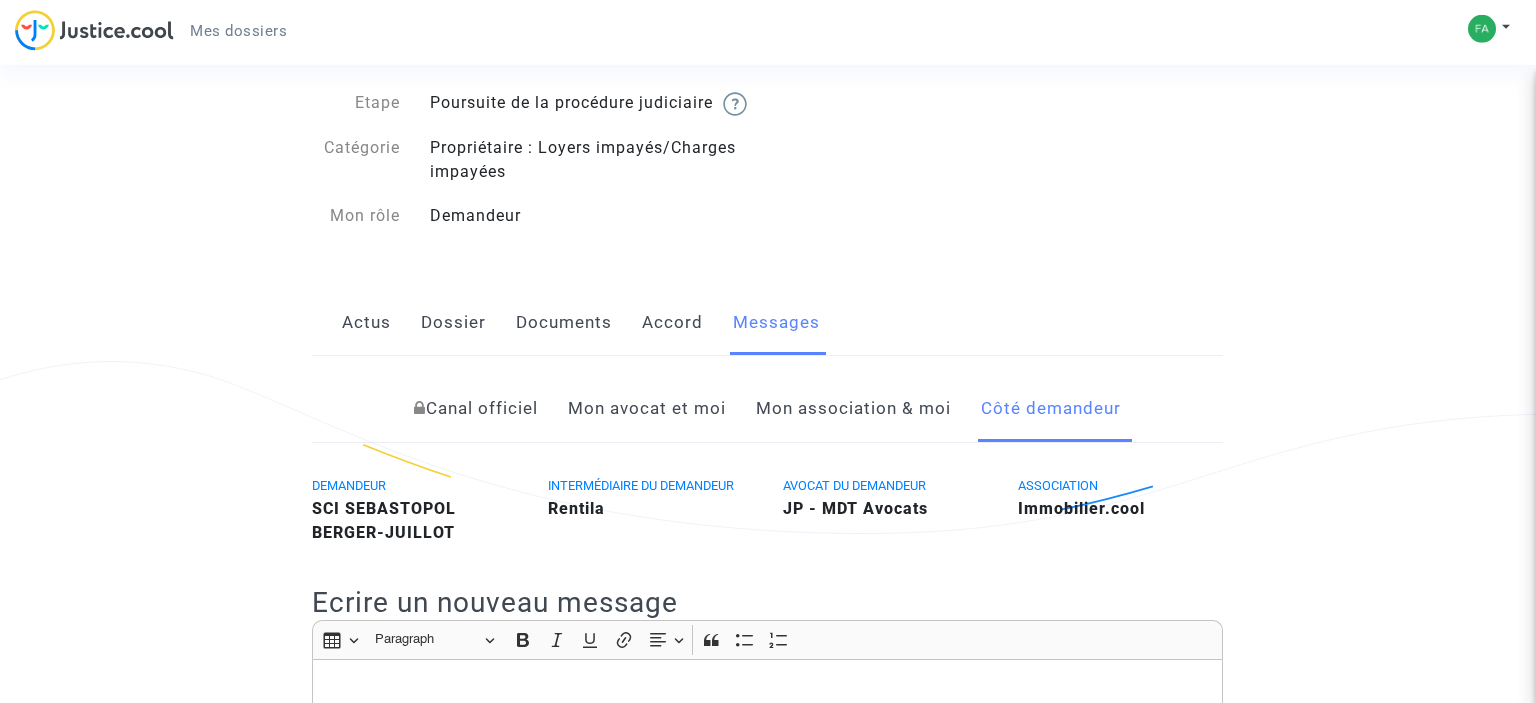 scroll, scrollTop: 0, scrollLeft: 0, axis: both 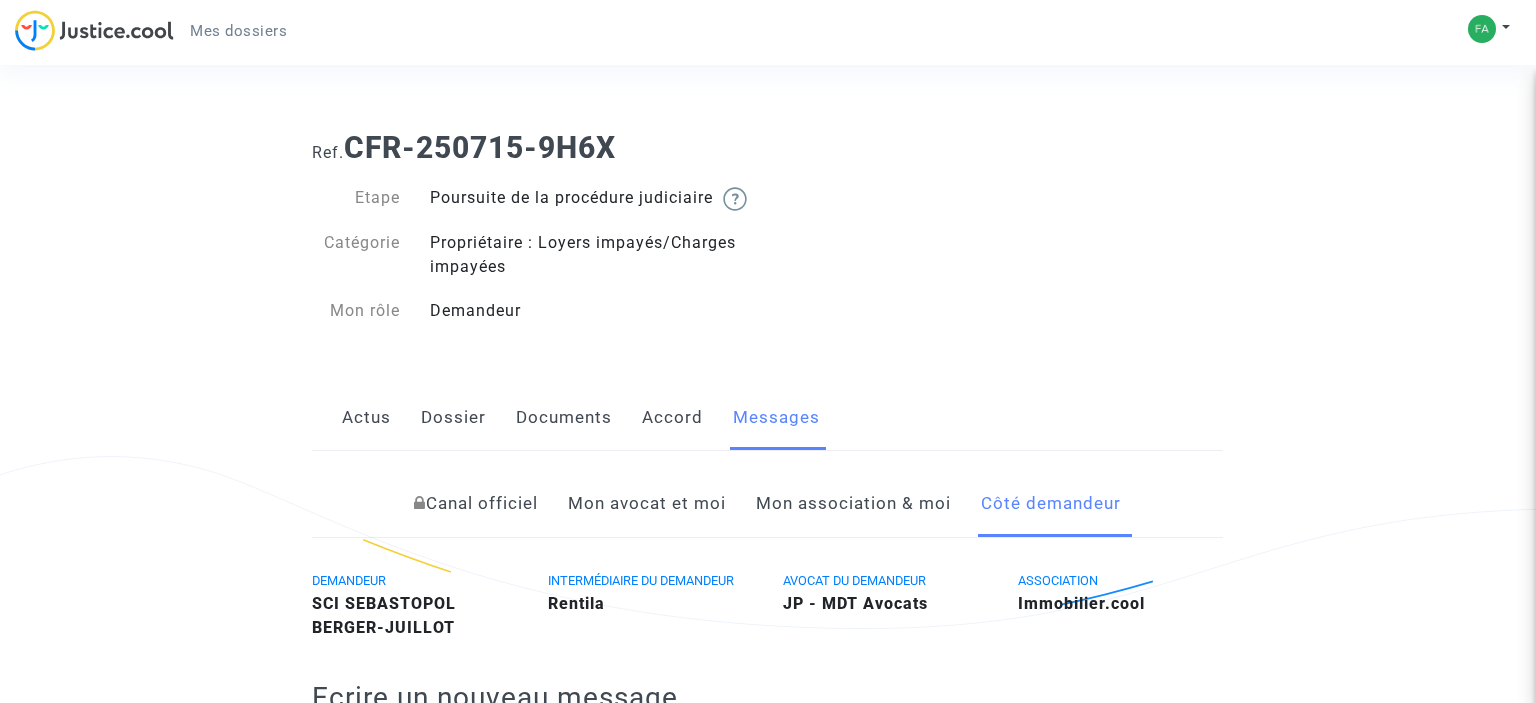 click on "Actus" 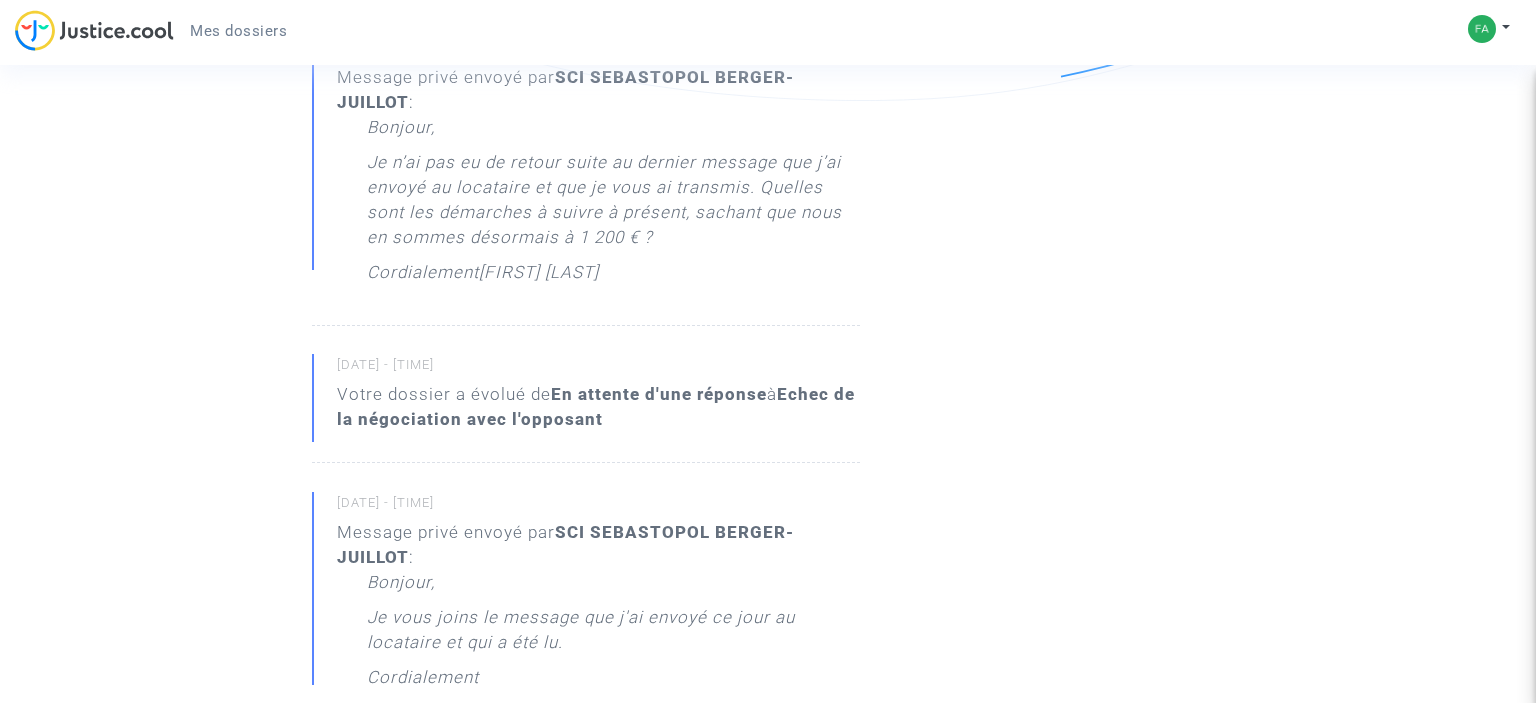 scroll, scrollTop: 0, scrollLeft: 0, axis: both 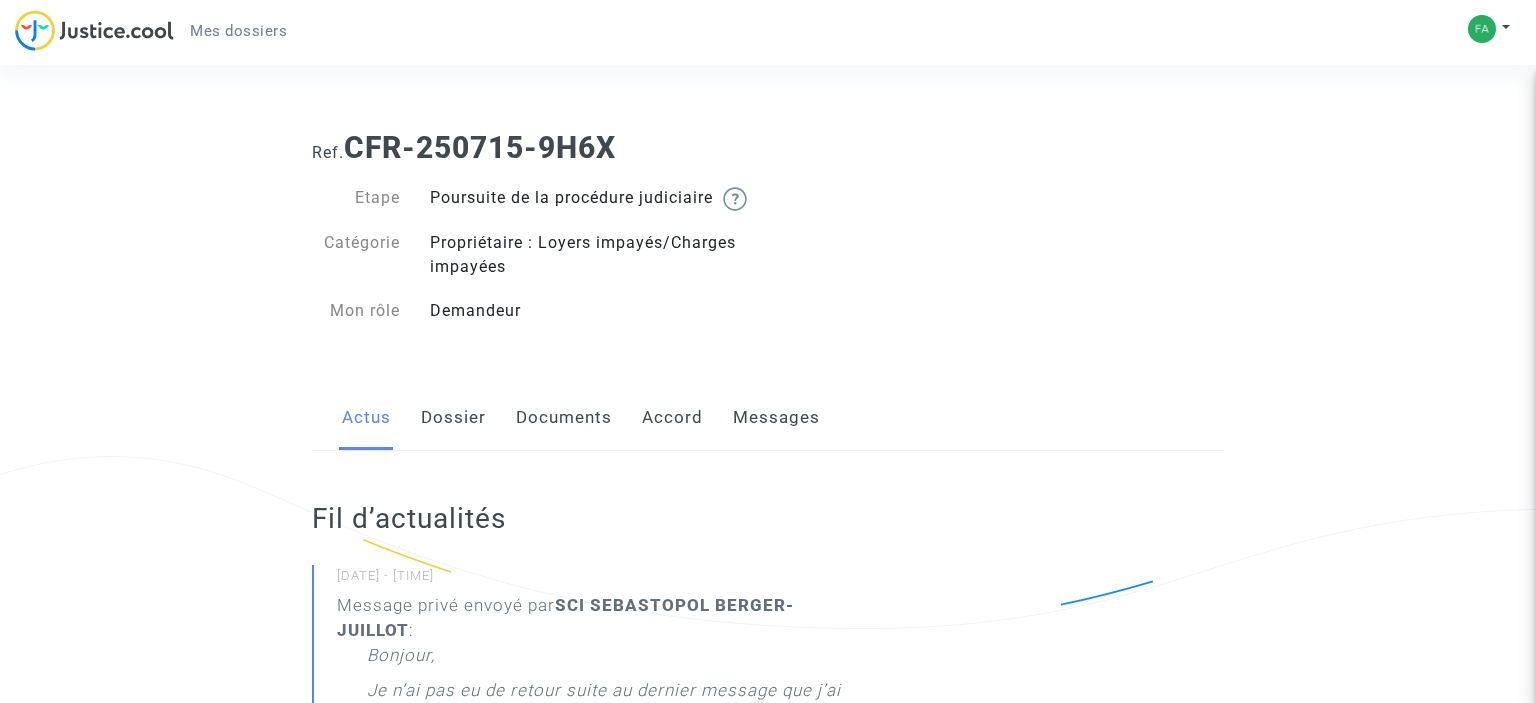 click on "Dossier" 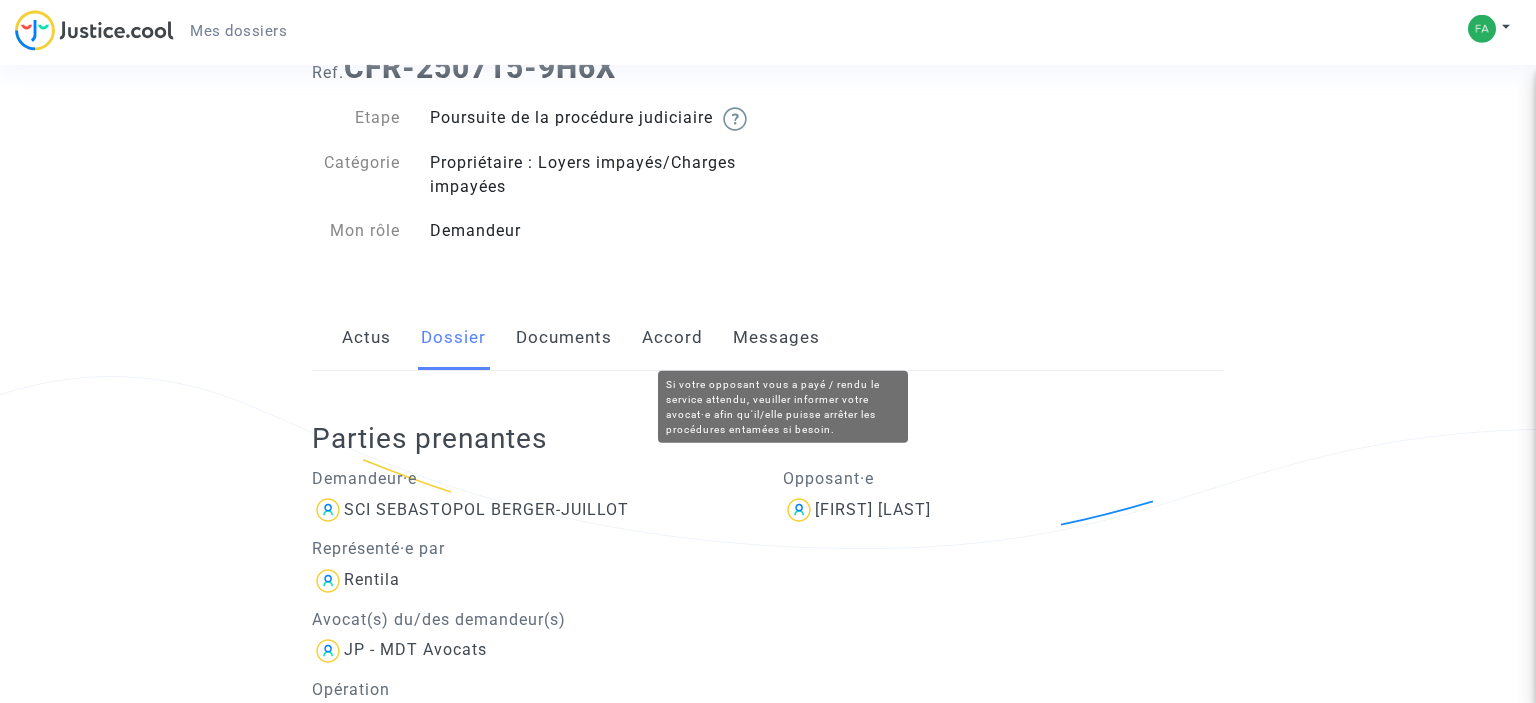 scroll, scrollTop: 0, scrollLeft: 0, axis: both 